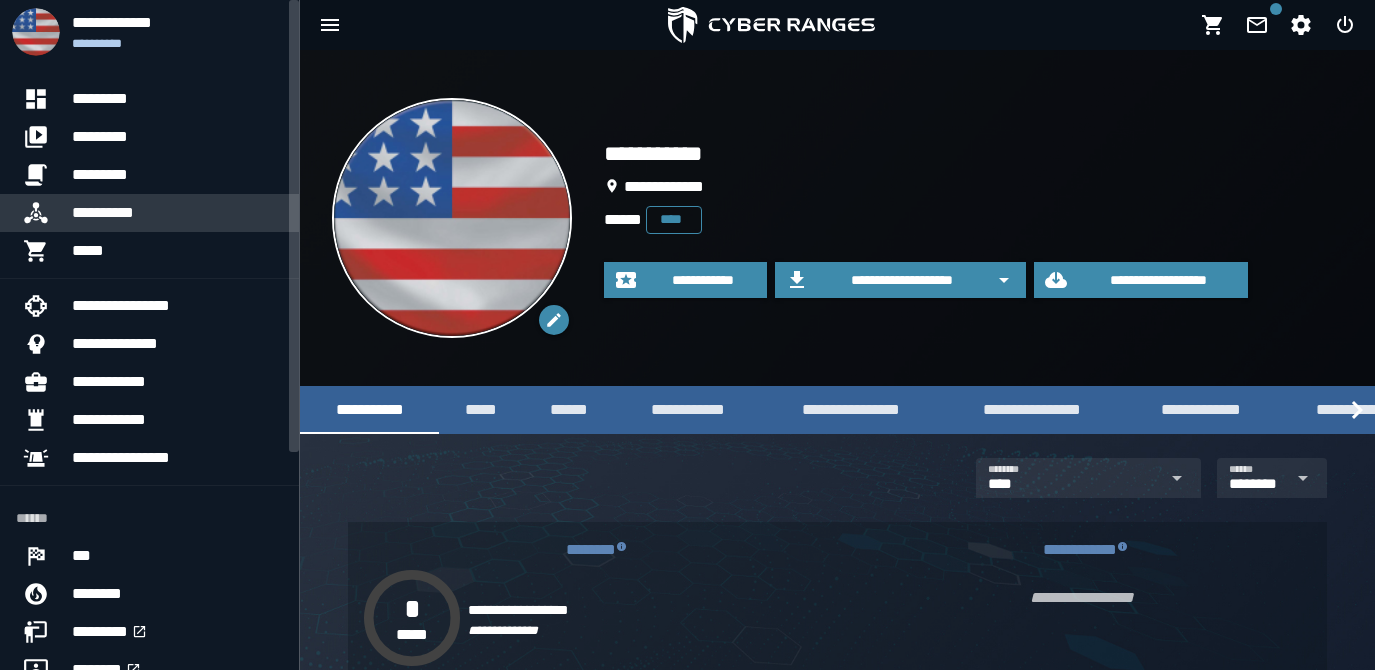 scroll, scrollTop: 0, scrollLeft: 0, axis: both 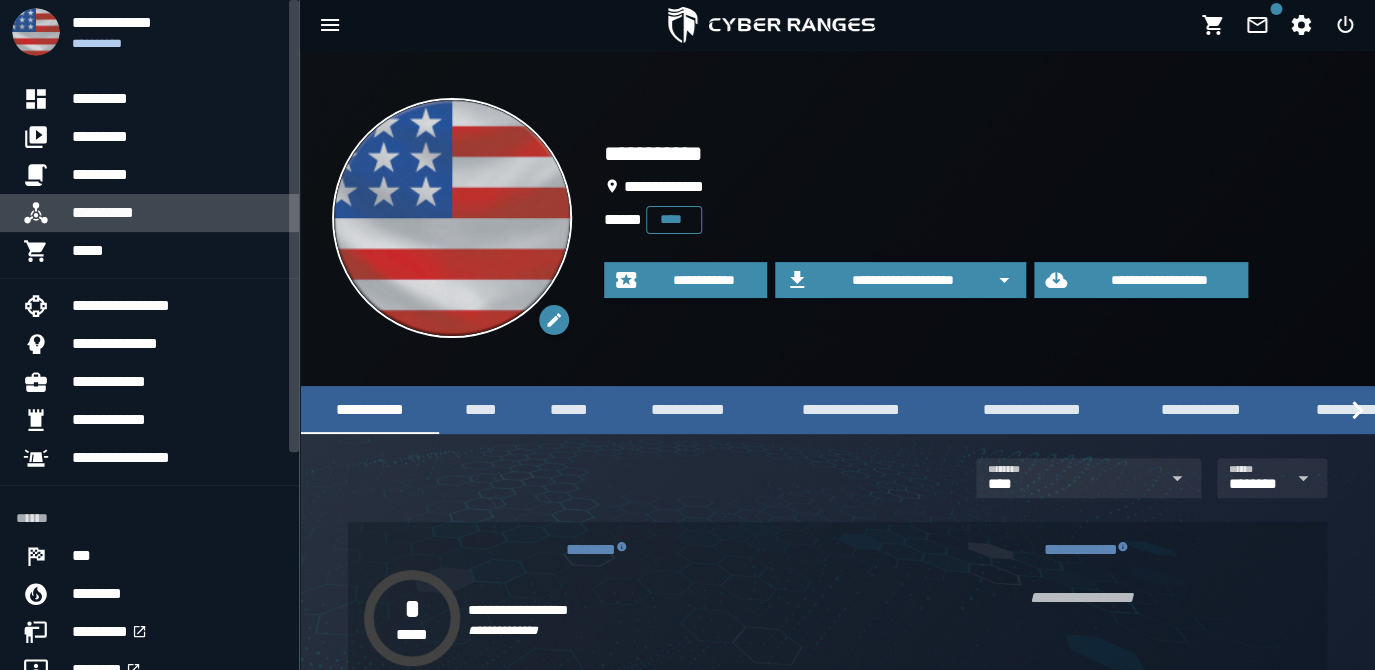 click on "**********" at bounding box center (177, 213) 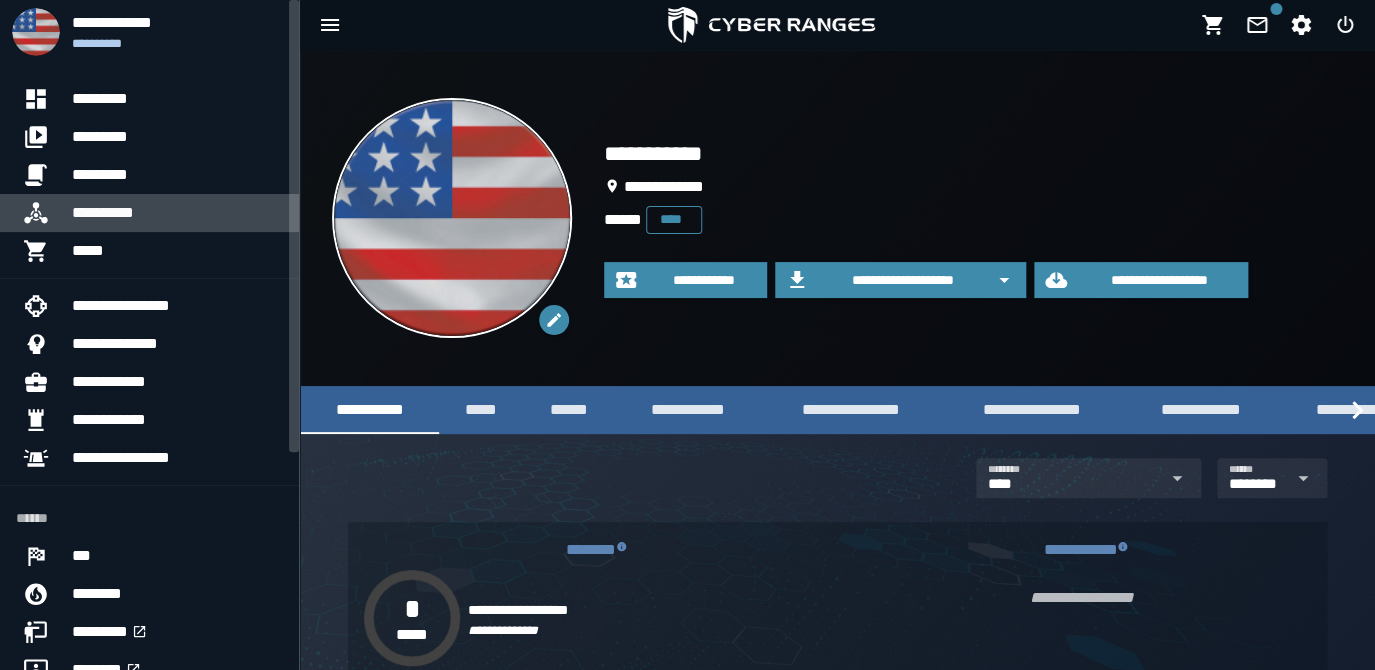 click on "**********" at bounding box center (177, 213) 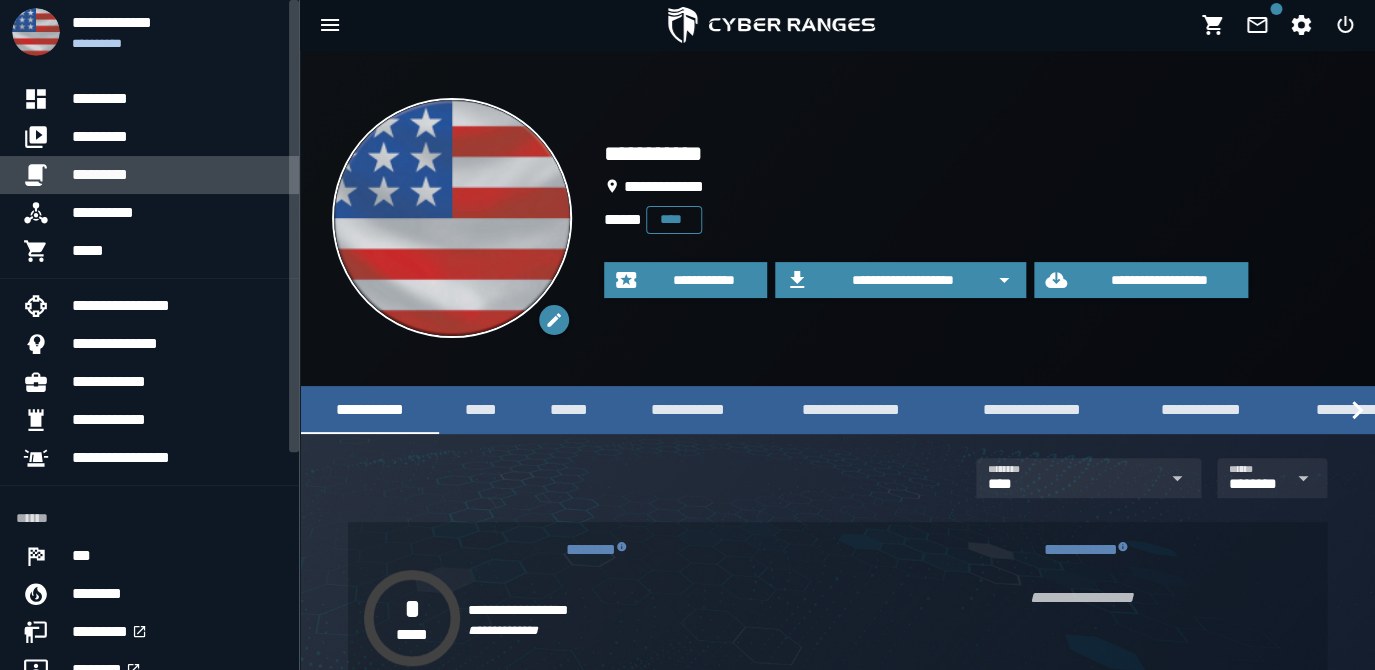 click on "*********" at bounding box center [177, 175] 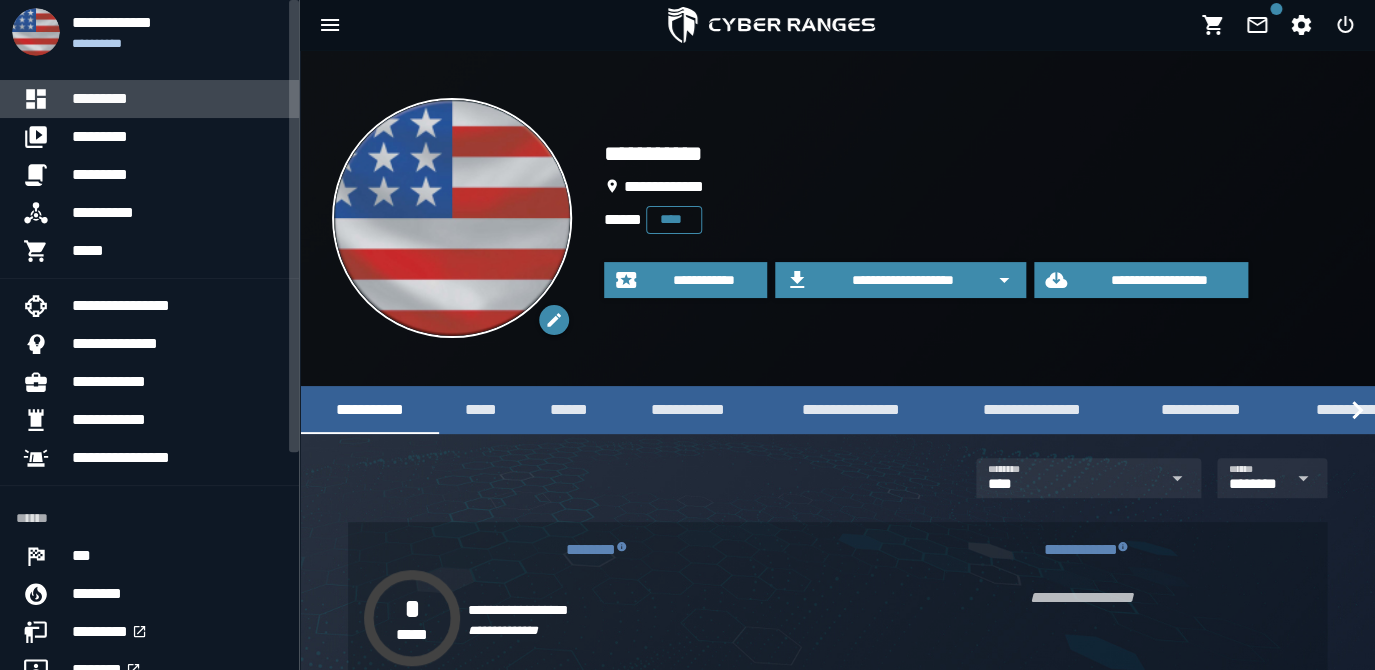 click on "*********" at bounding box center [177, 99] 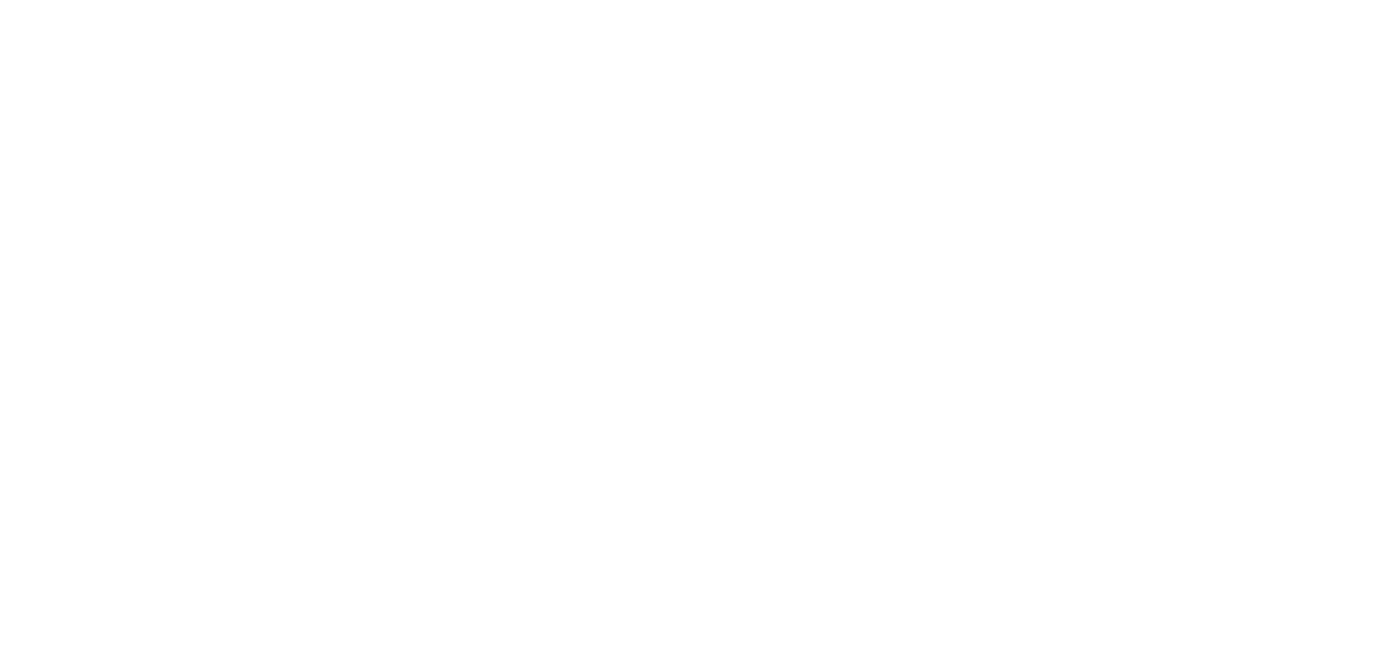 scroll, scrollTop: 0, scrollLeft: 0, axis: both 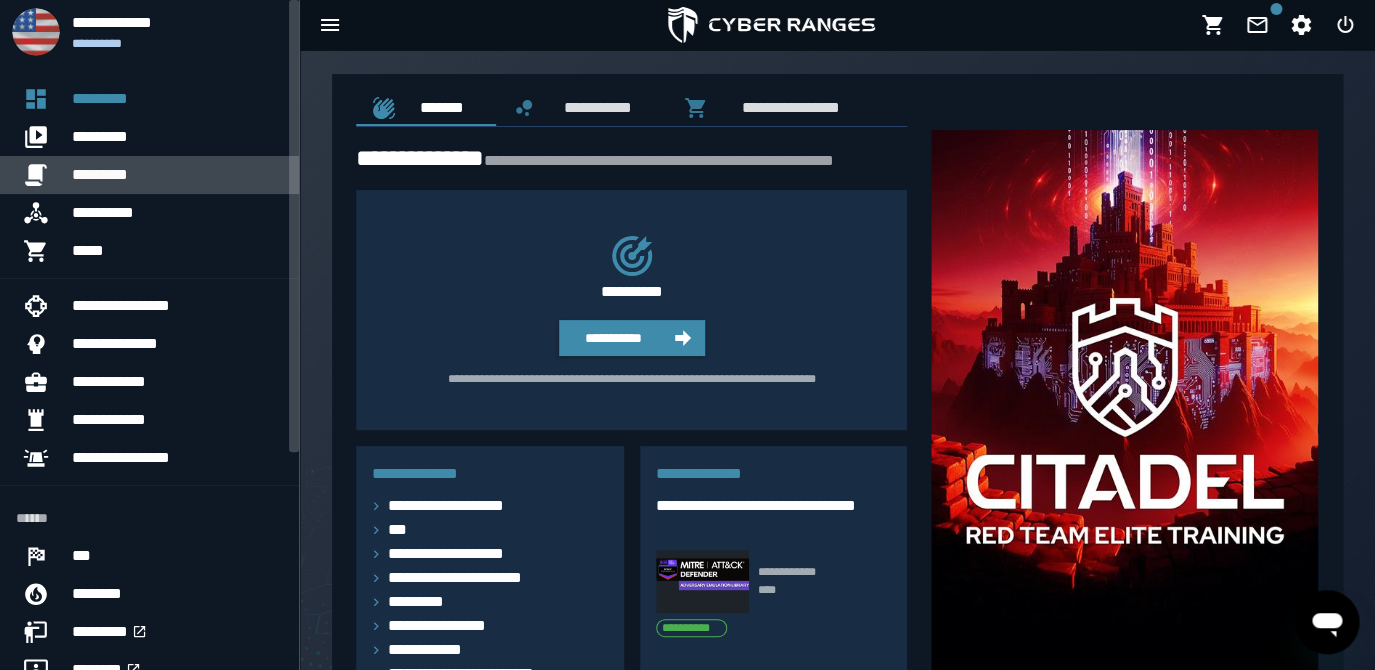 click on "*********" at bounding box center [177, 175] 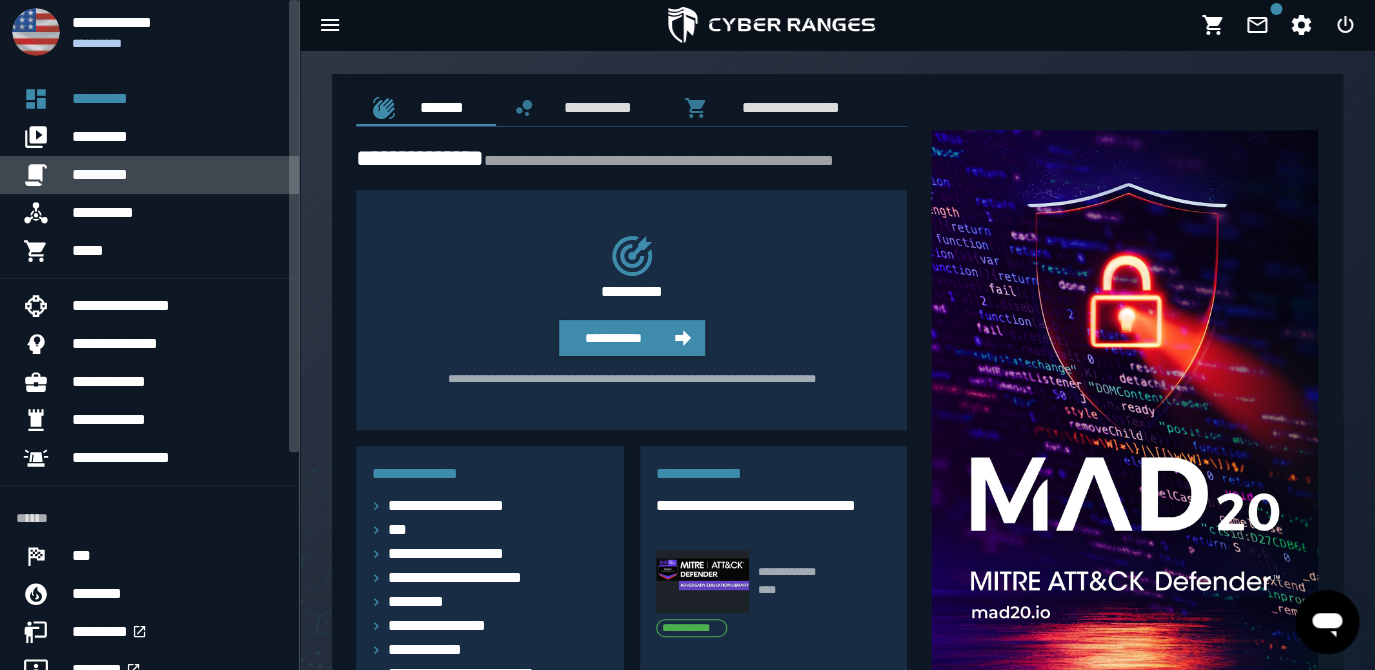 click on "*********" at bounding box center [177, 175] 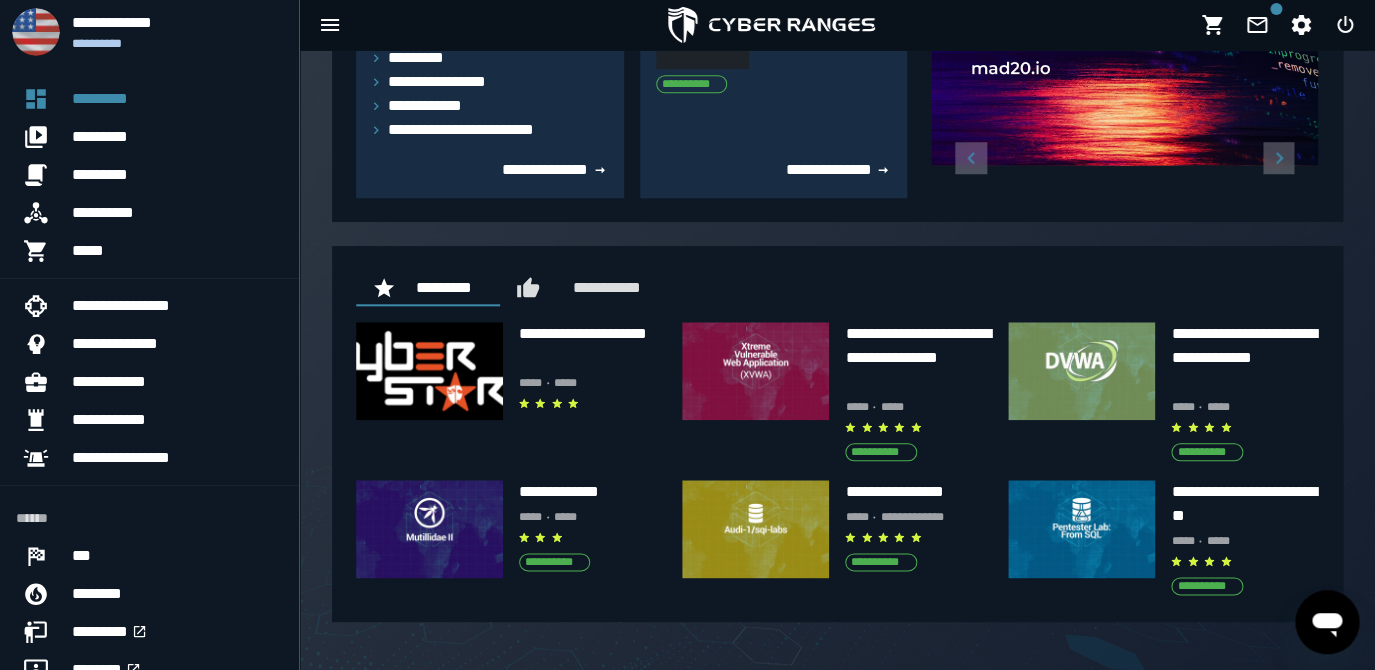 scroll, scrollTop: 544, scrollLeft: 0, axis: vertical 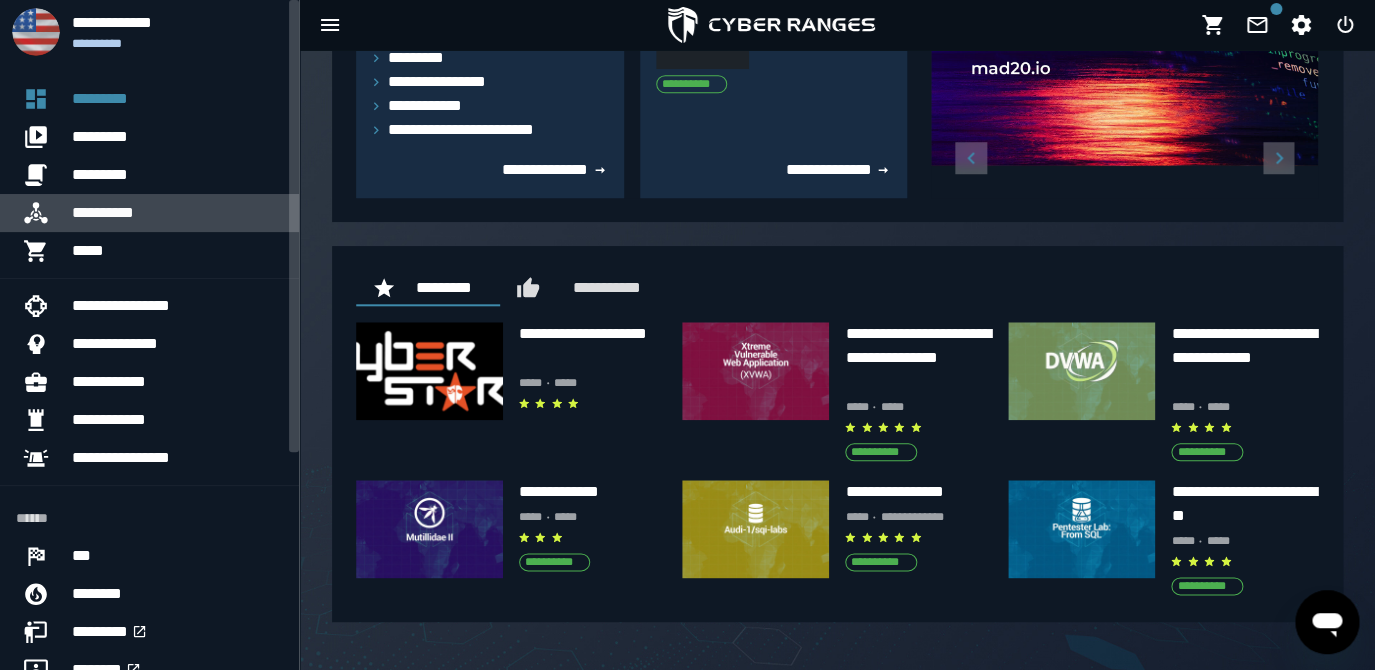 click on "**********" at bounding box center [177, 213] 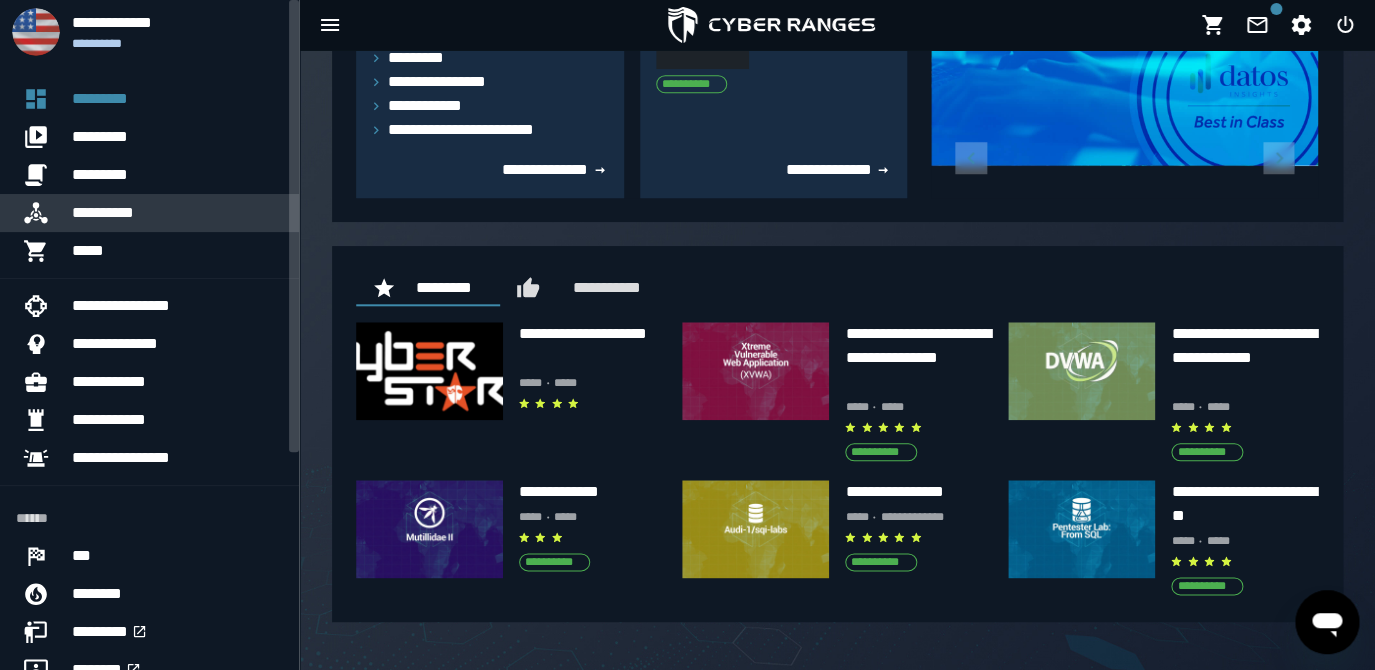 scroll, scrollTop: 0, scrollLeft: 0, axis: both 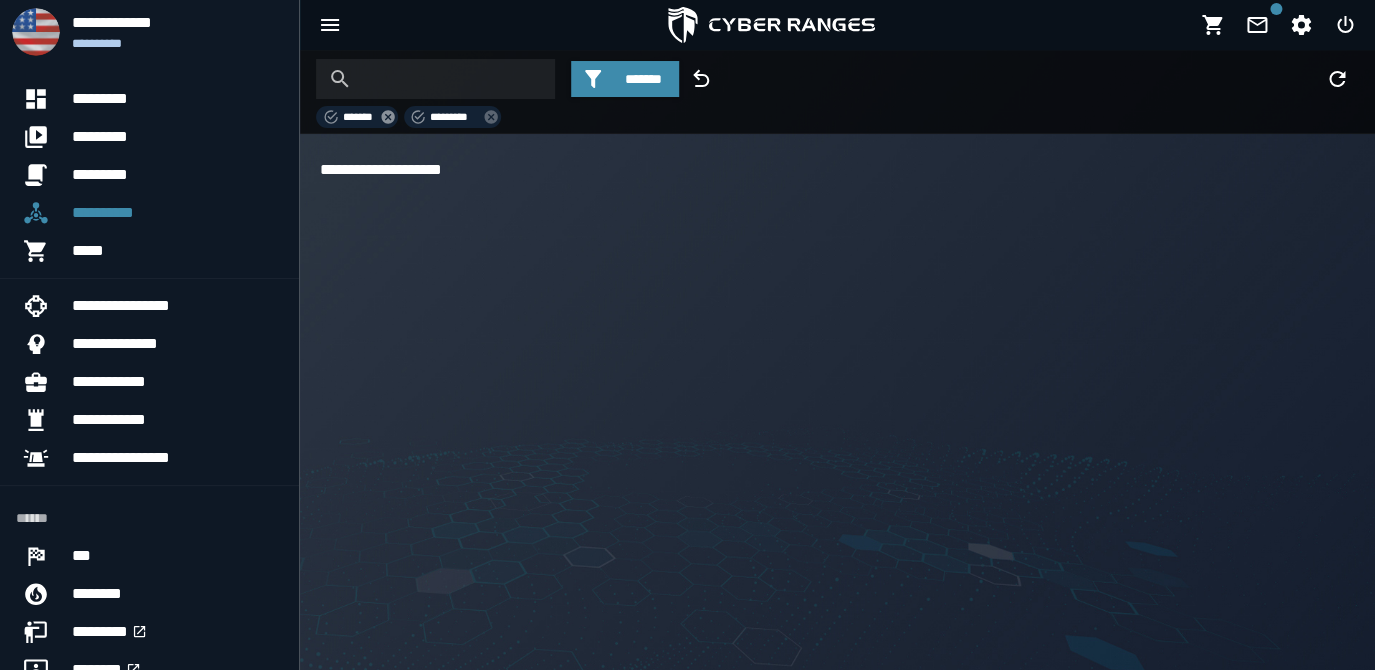 click 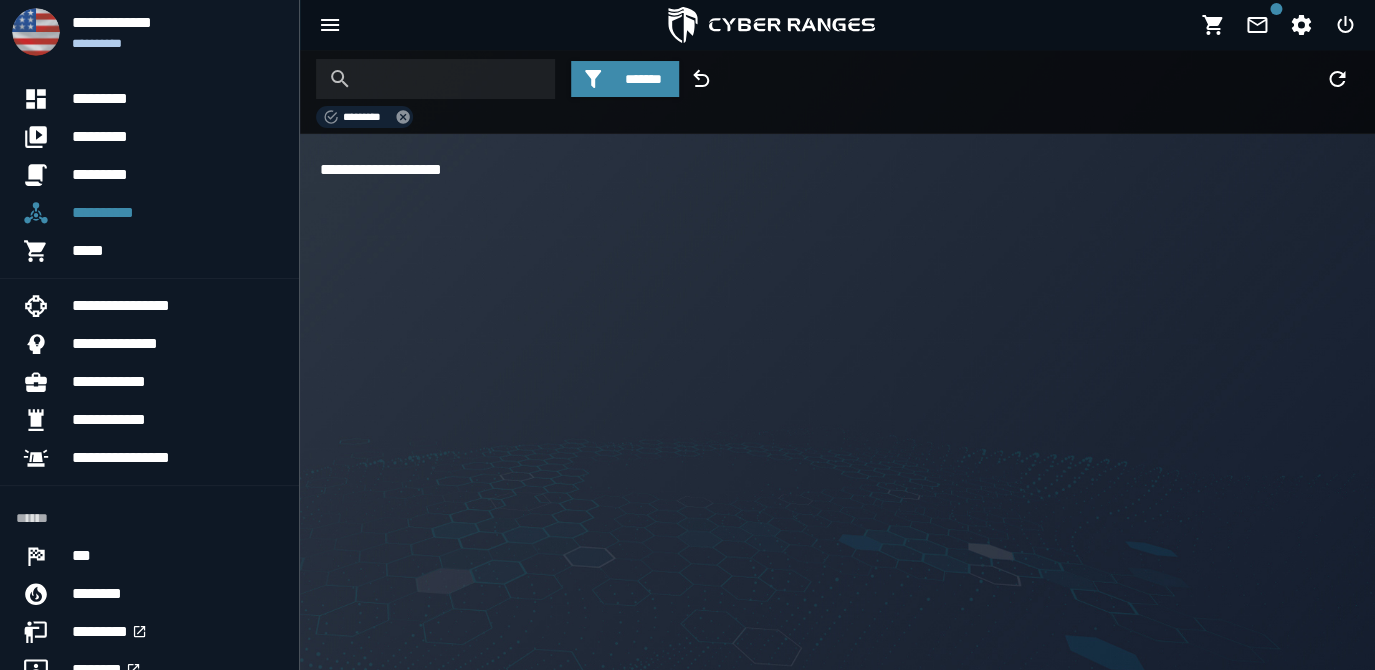 click 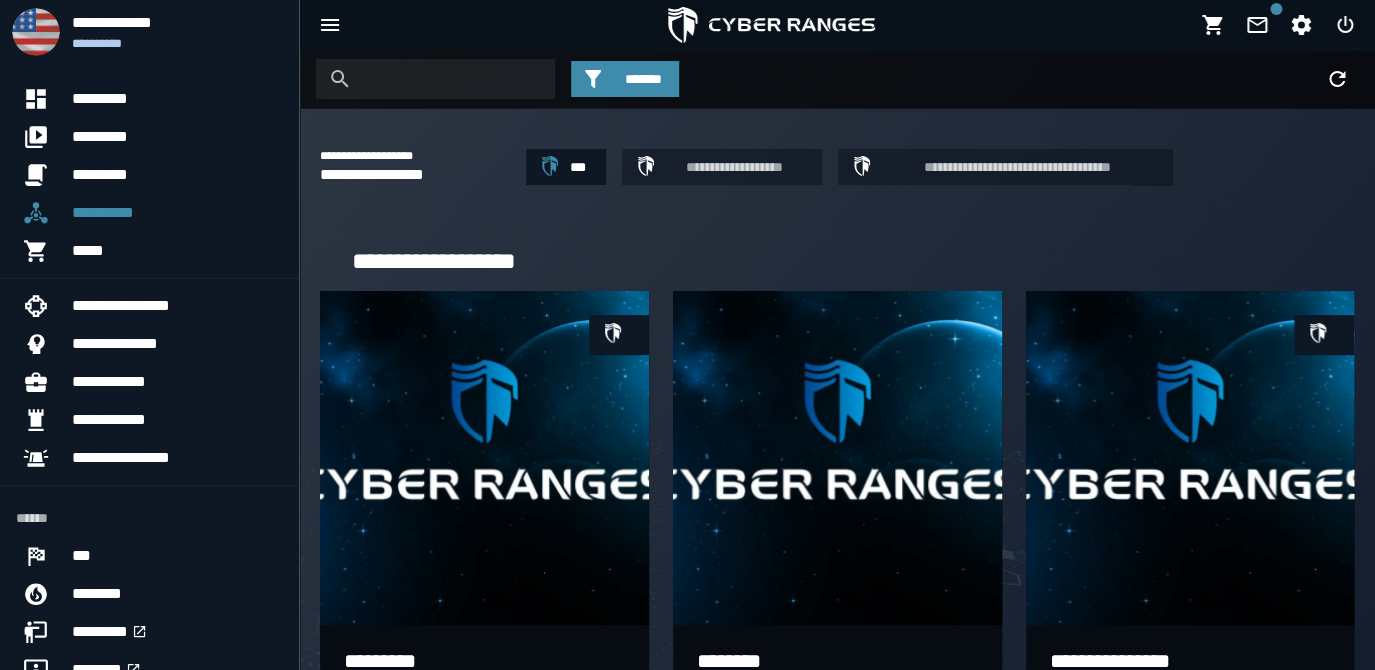 scroll, scrollTop: 104, scrollLeft: 0, axis: vertical 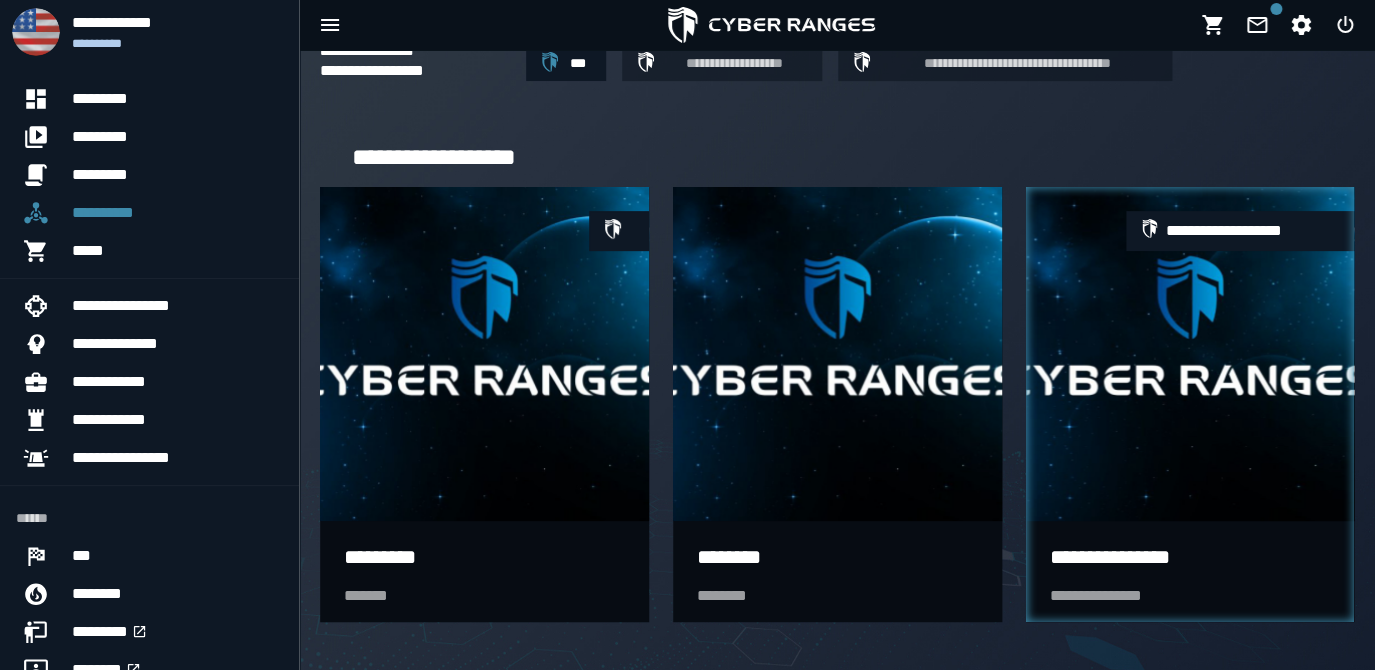 click on "[FIRST] [LAST]" at bounding box center [1190, 571] 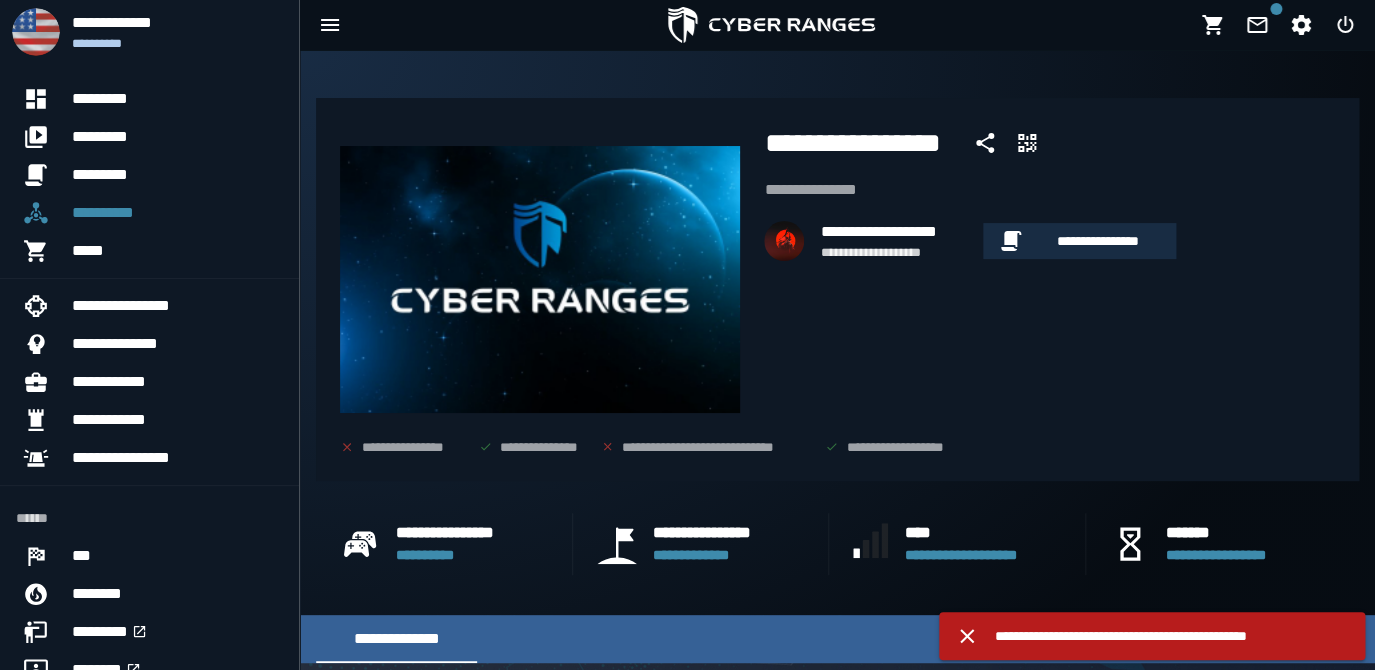 click 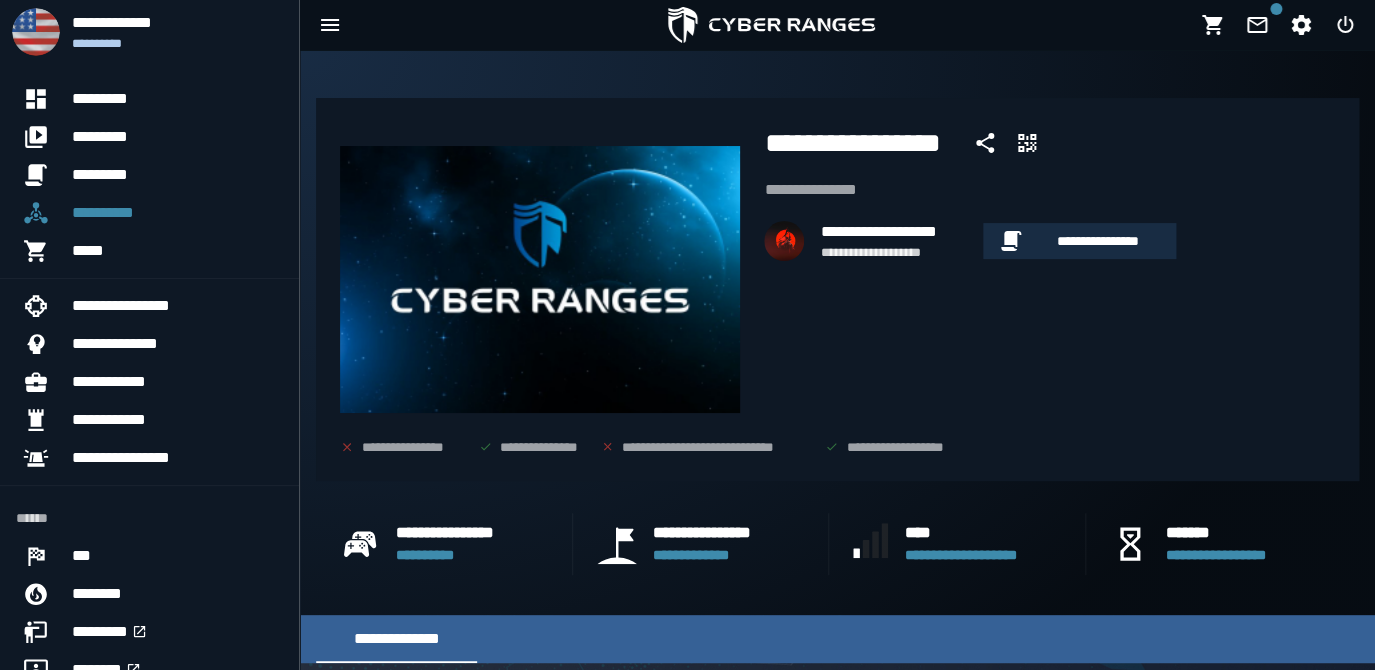 click on "**********" at bounding box center [1151, 686] 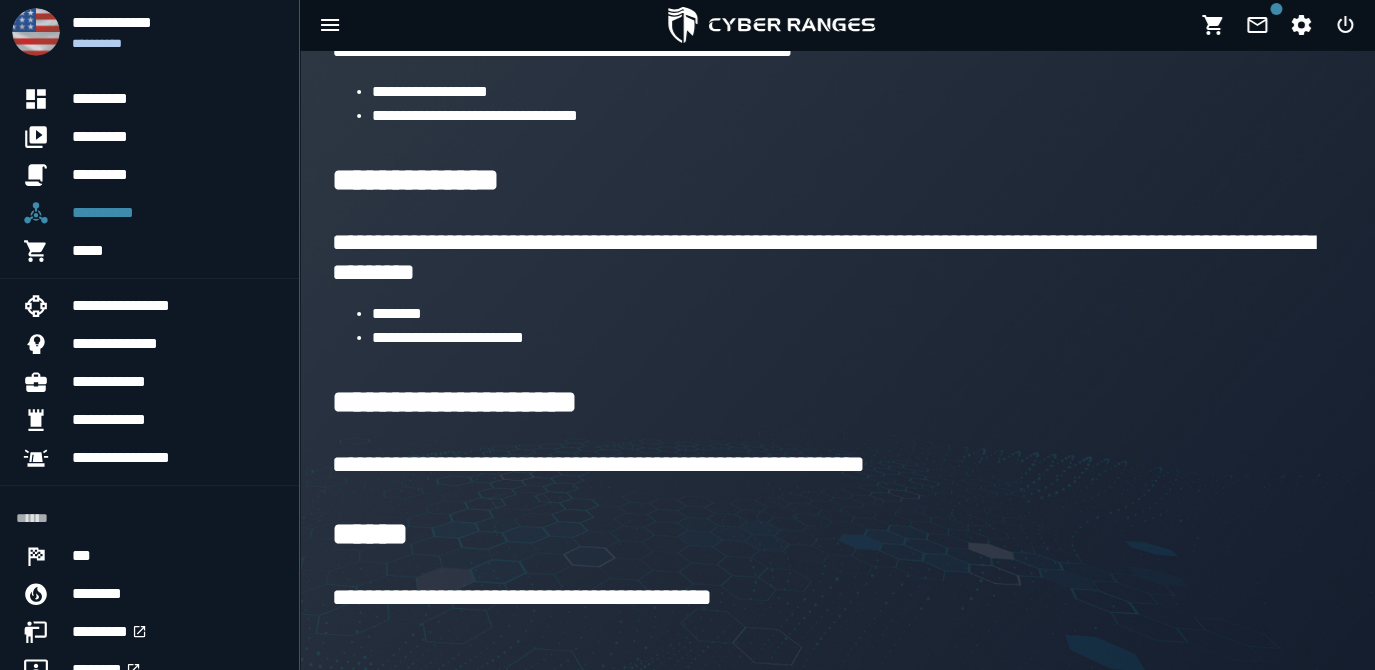 scroll, scrollTop: 0, scrollLeft: 0, axis: both 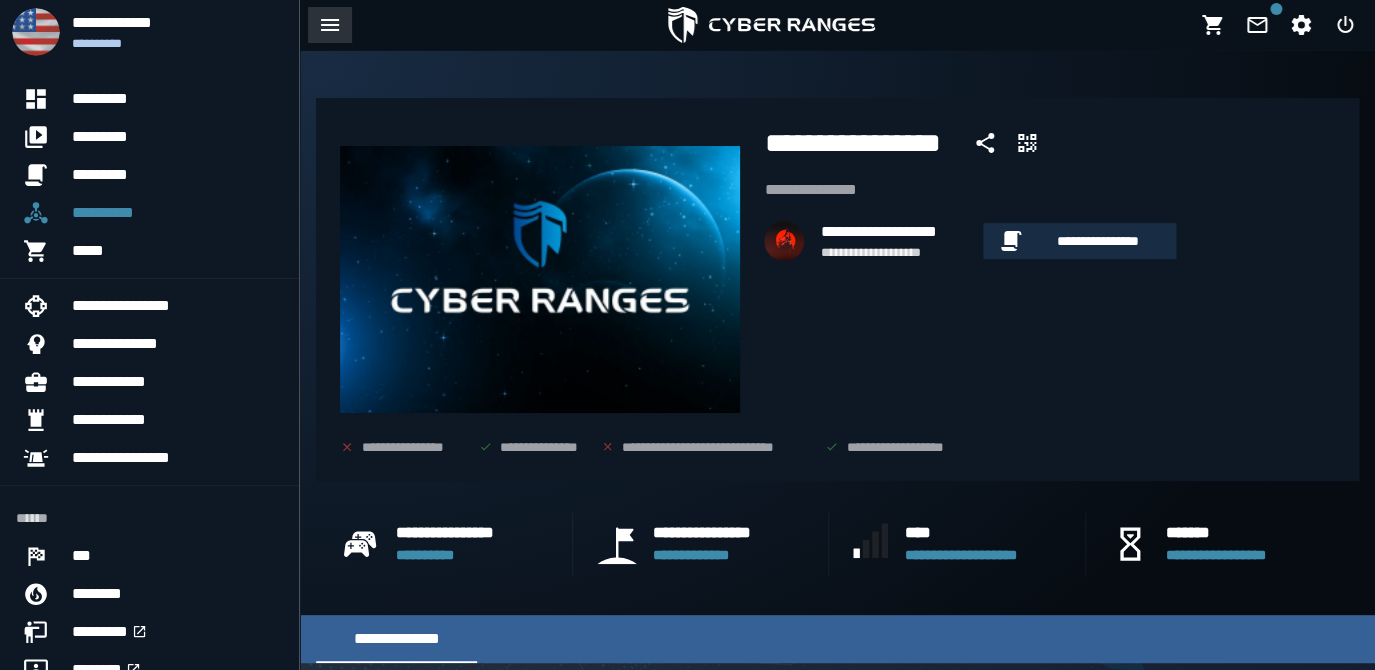 click 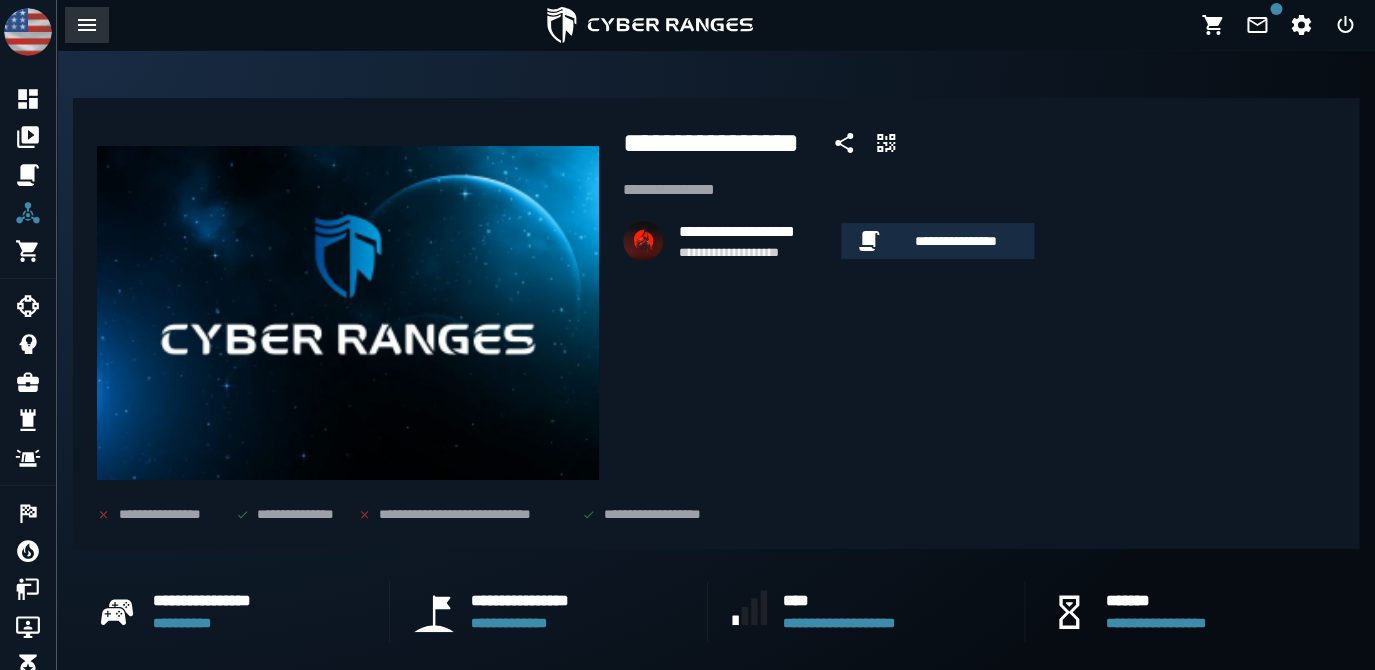 click 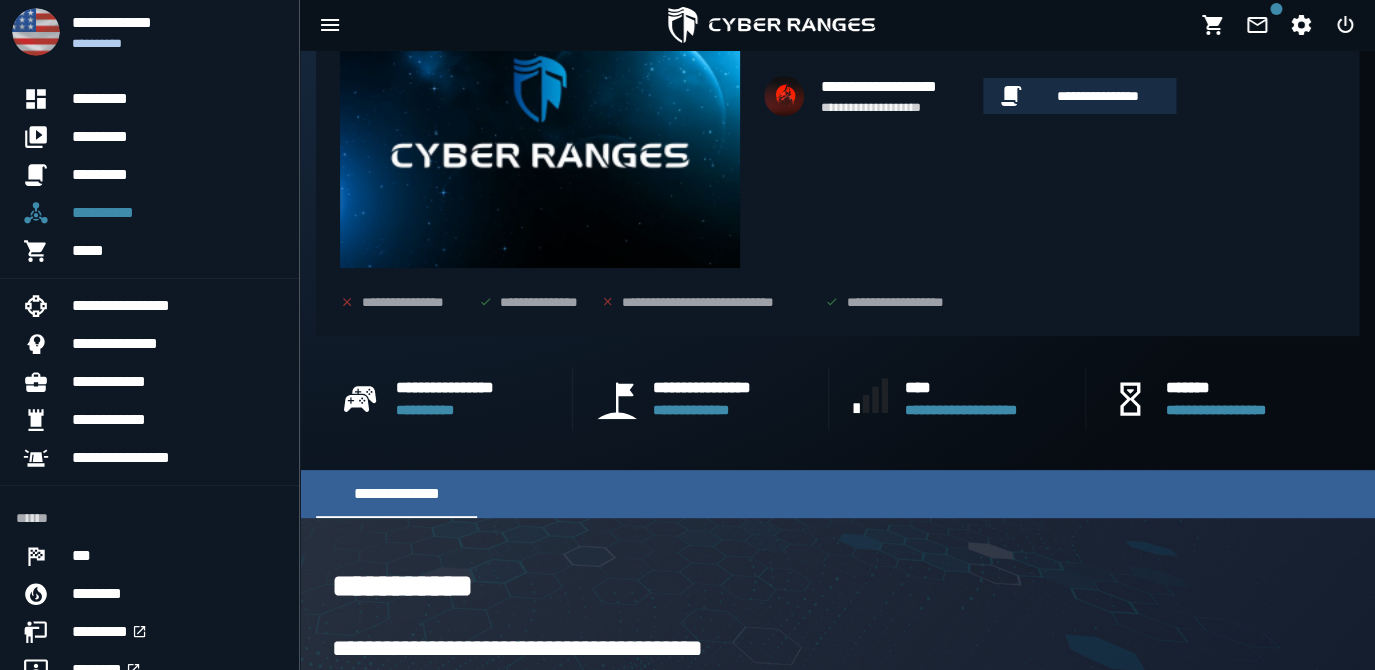 scroll, scrollTop: 0, scrollLeft: 0, axis: both 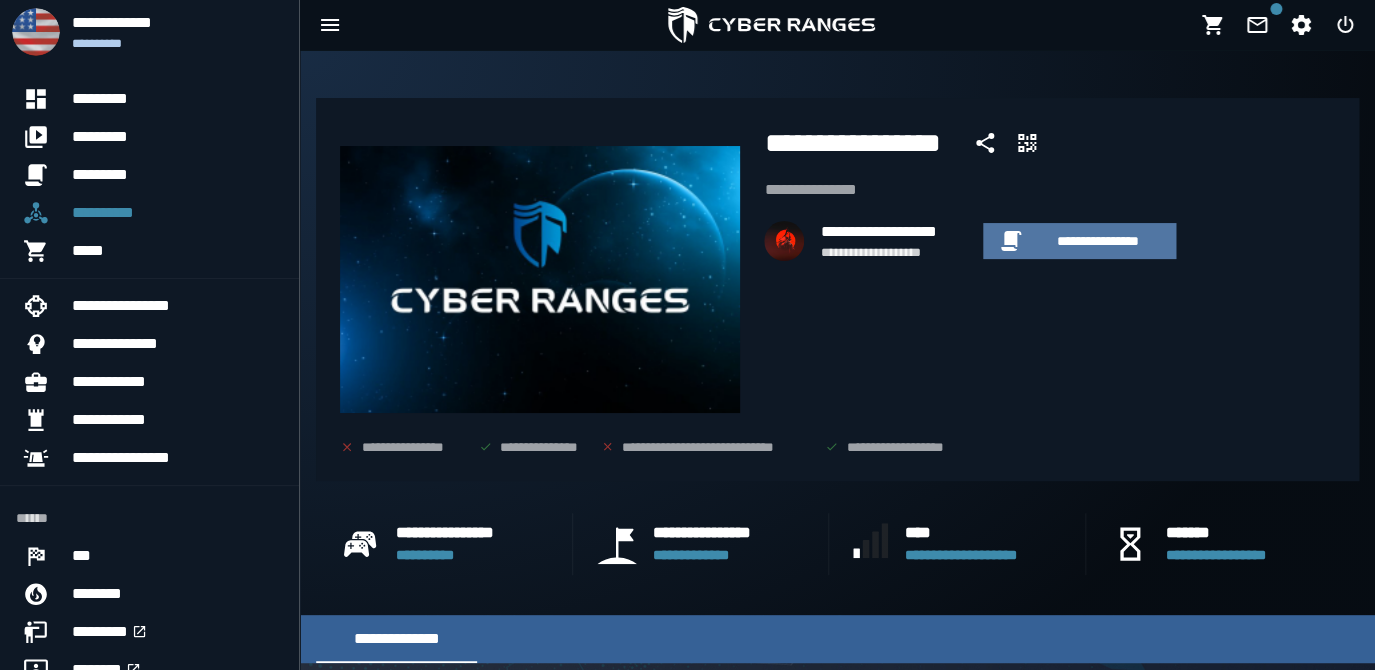 click on "**********" at bounding box center [1097, 241] 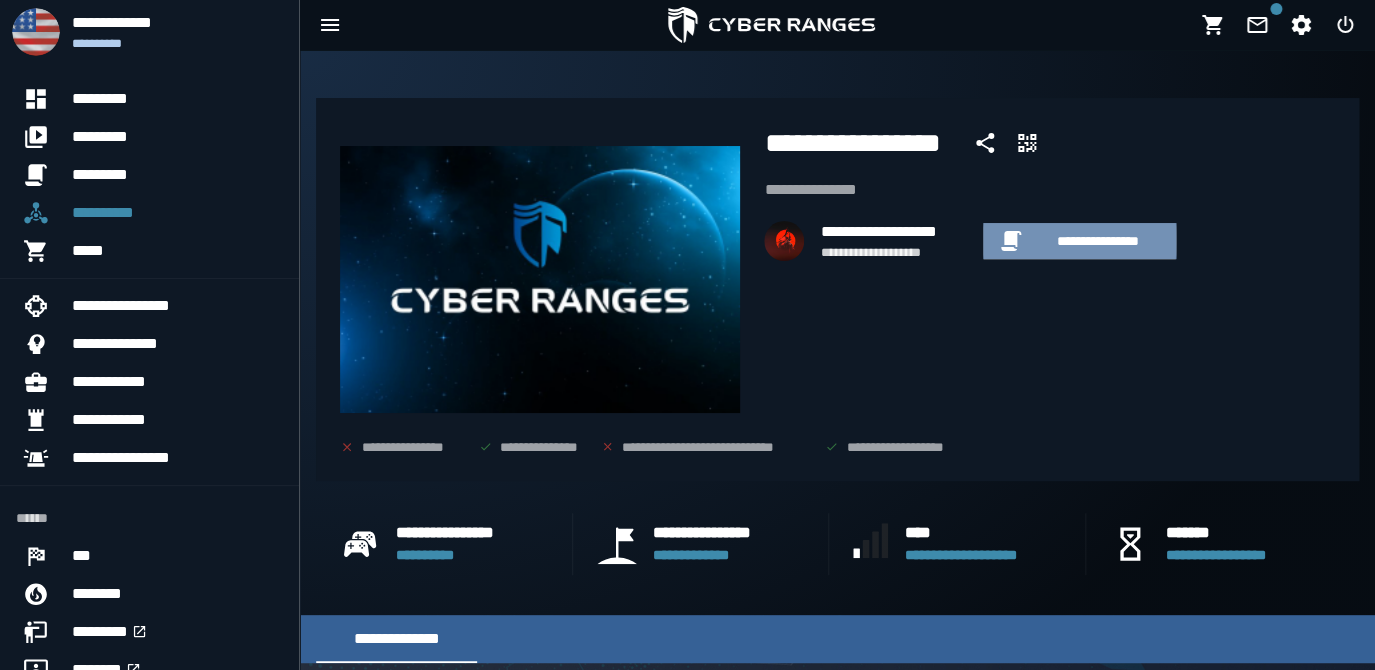 click on "**********" at bounding box center (1097, 241) 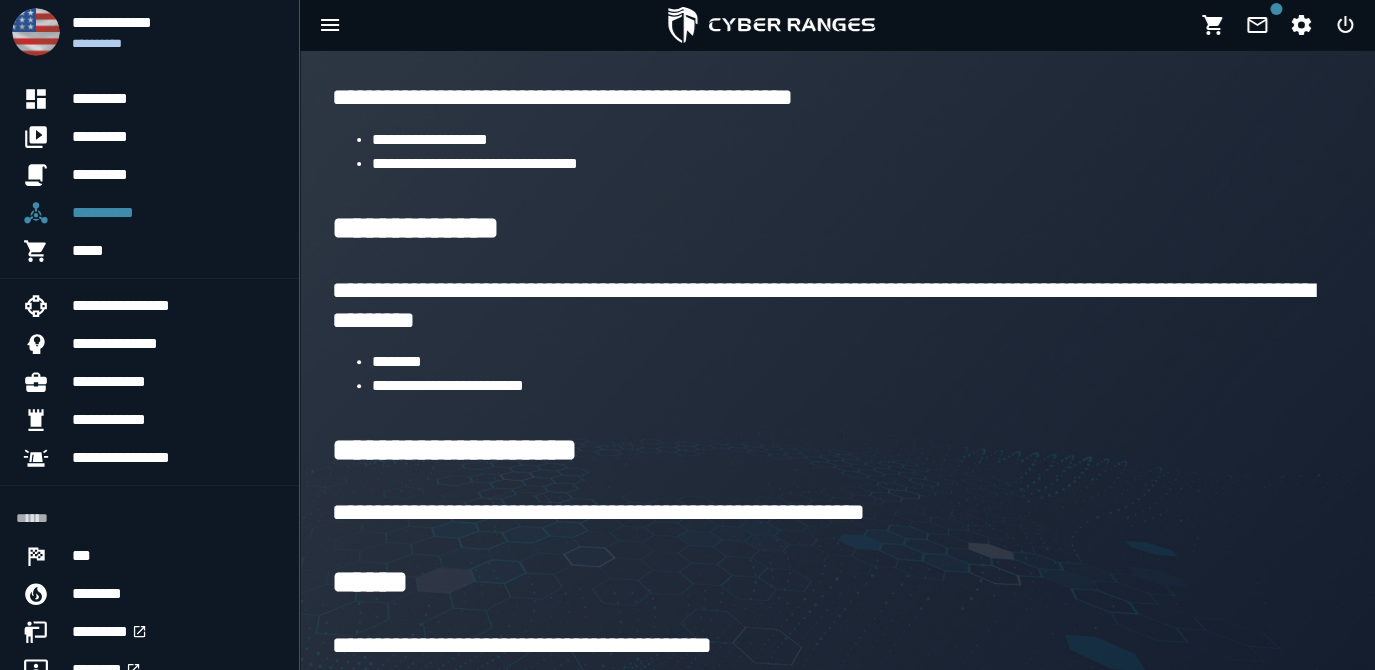scroll, scrollTop: 892, scrollLeft: 0, axis: vertical 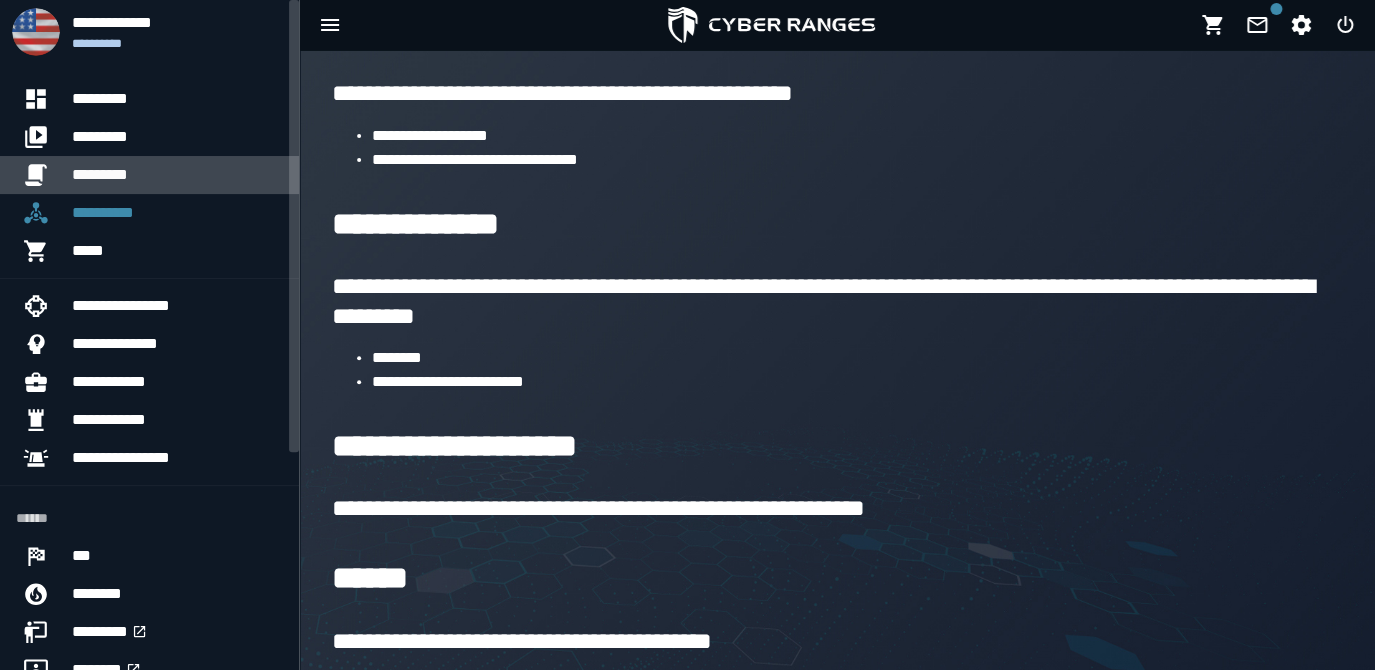 click on "*********" at bounding box center (177, 175) 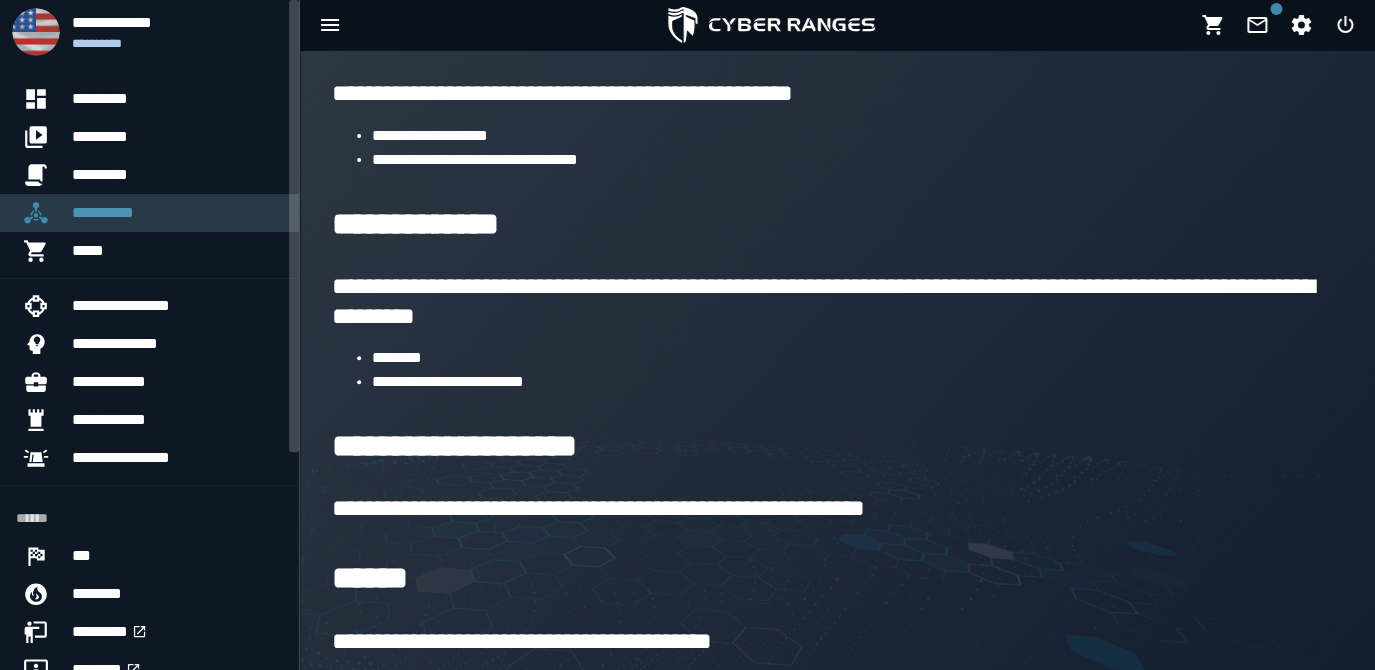 click on "**********" at bounding box center [177, 213] 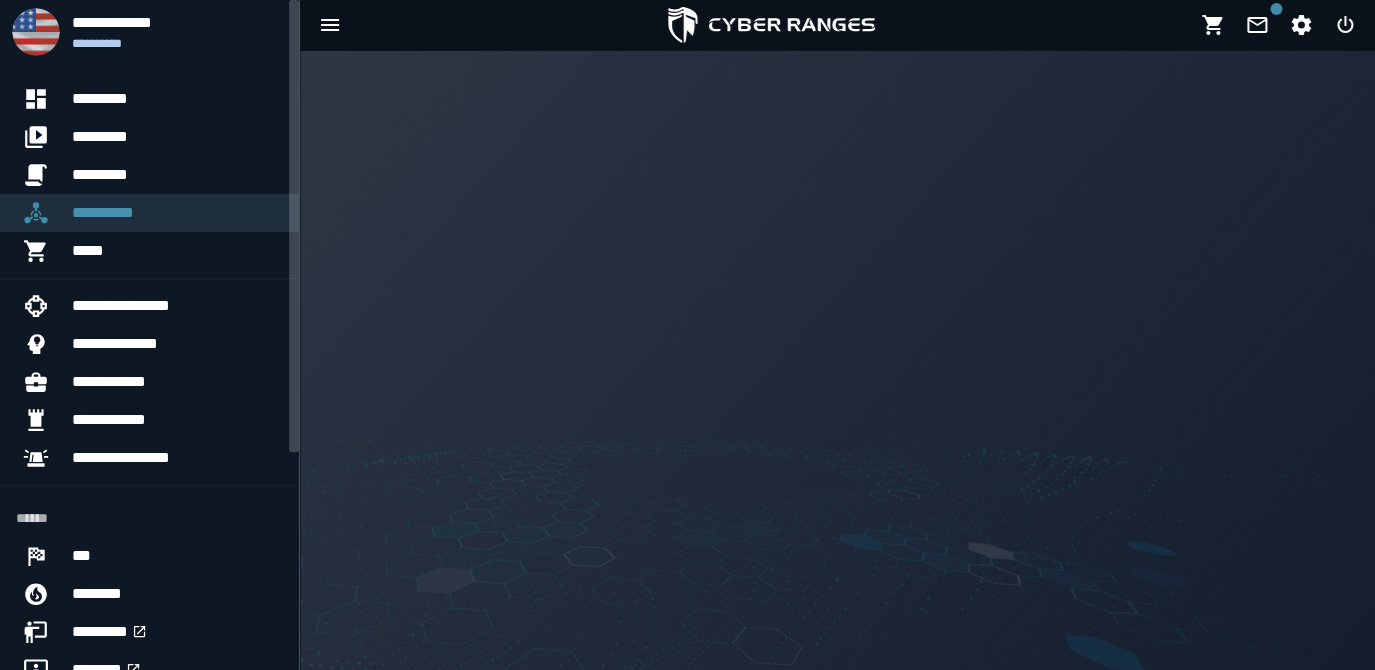 scroll, scrollTop: 0, scrollLeft: 0, axis: both 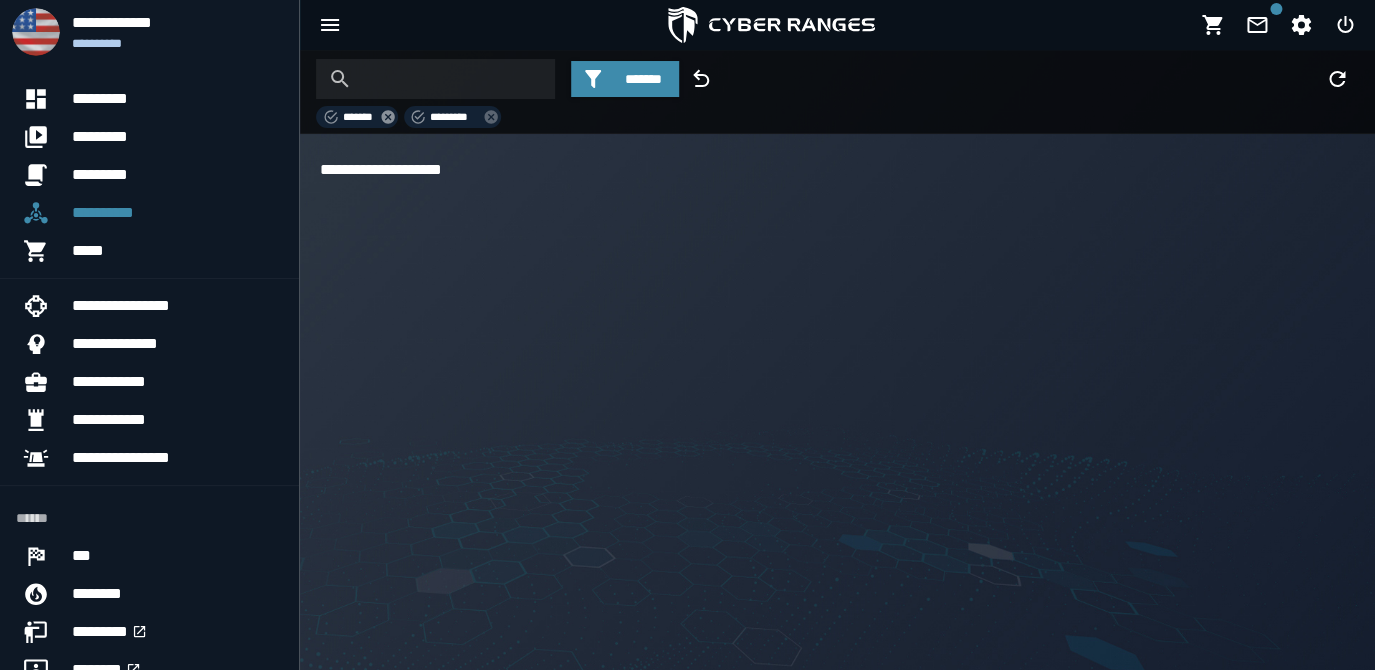 click 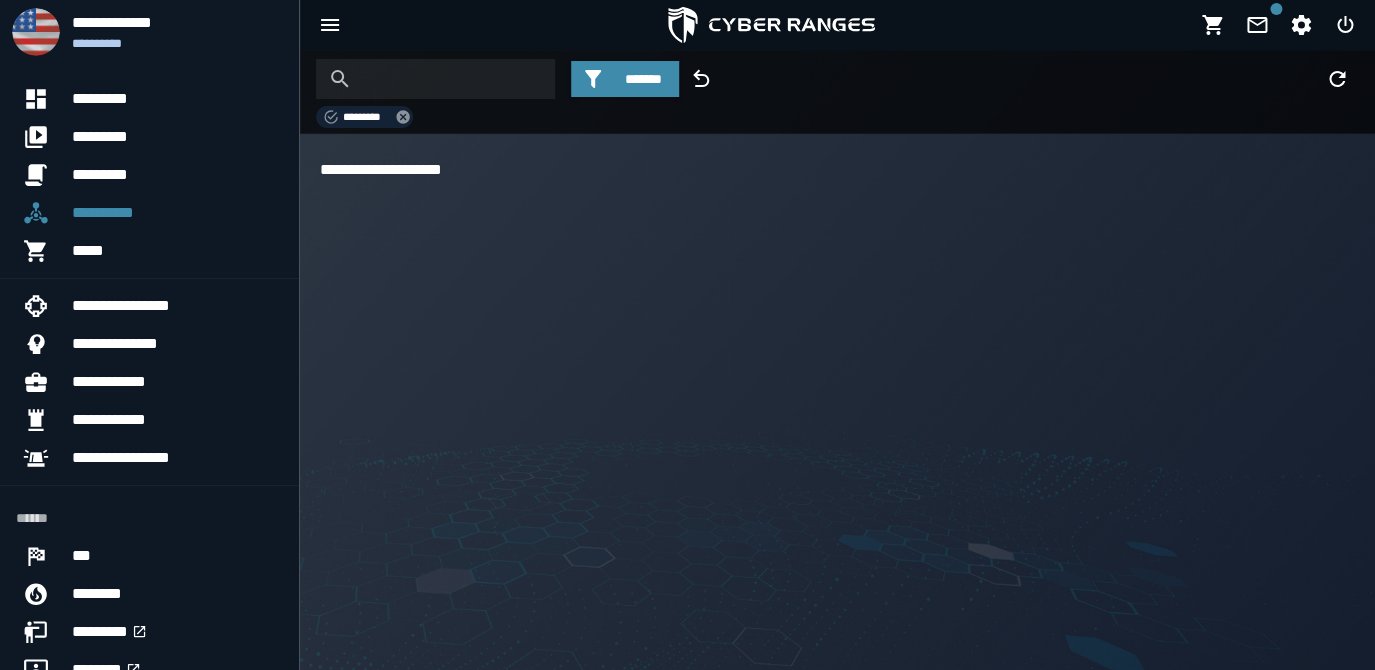 click 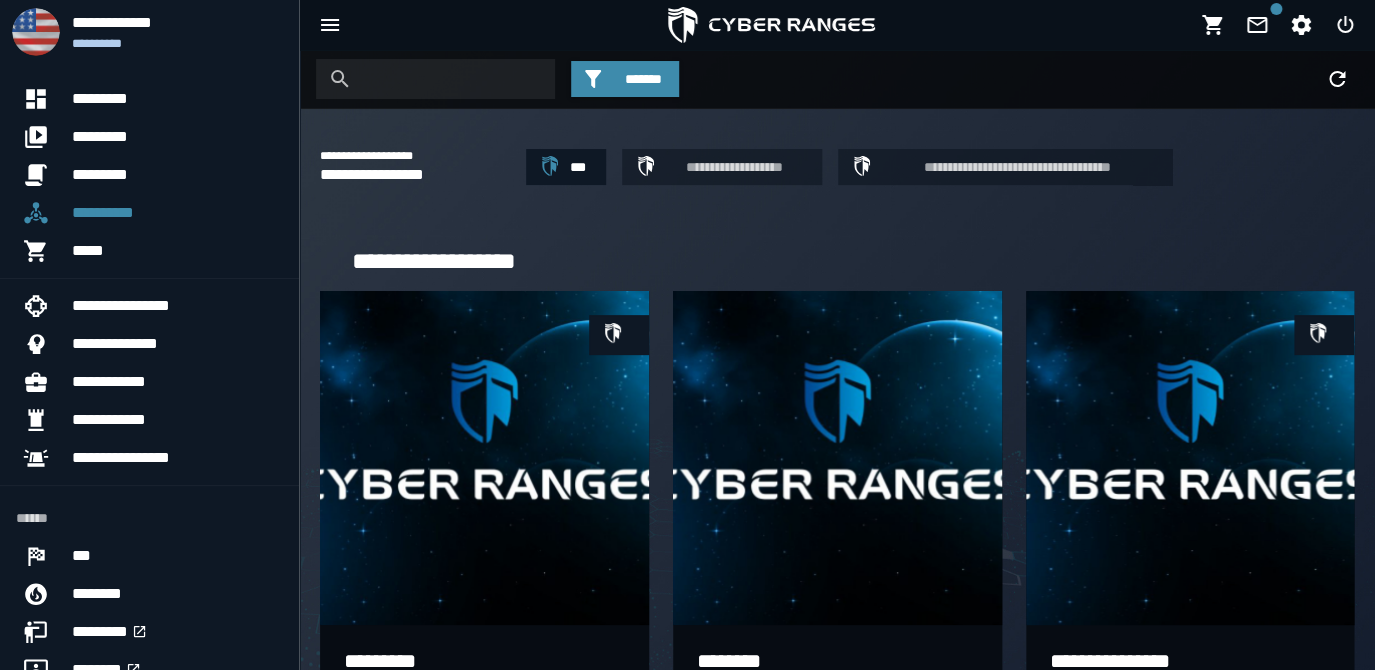click at bounding box center (837, 458) 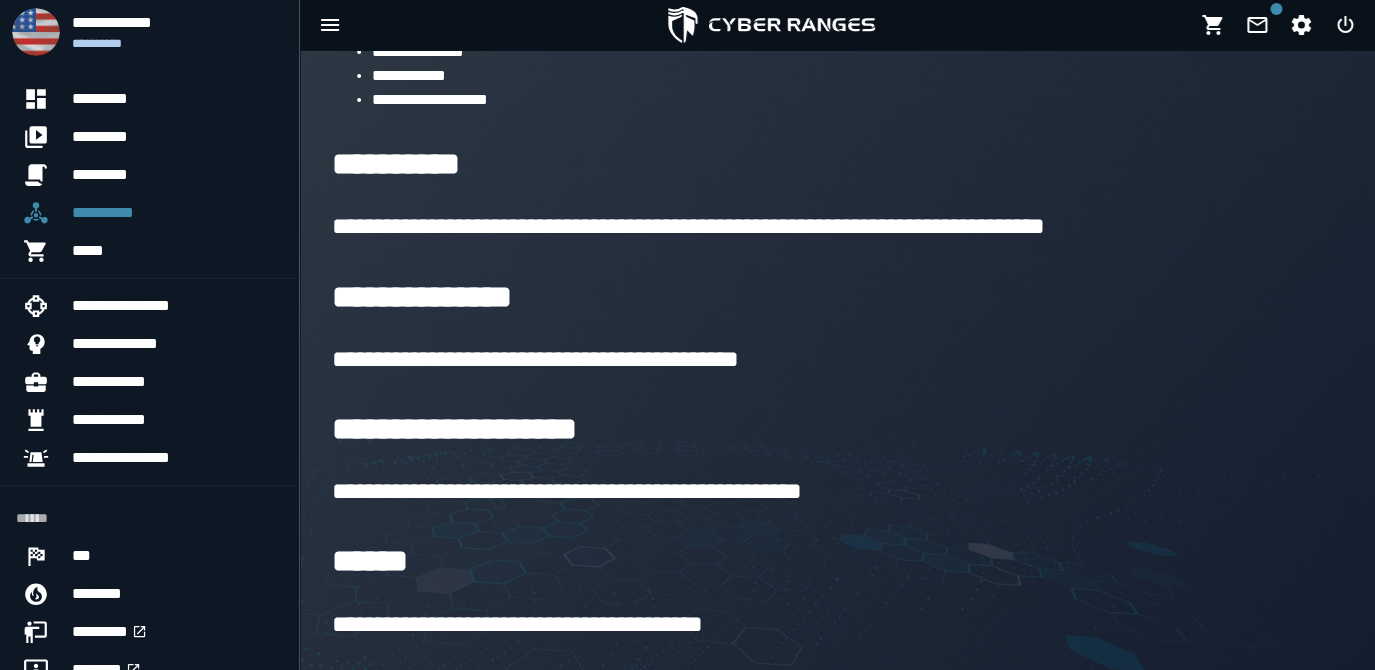 scroll, scrollTop: 0, scrollLeft: 0, axis: both 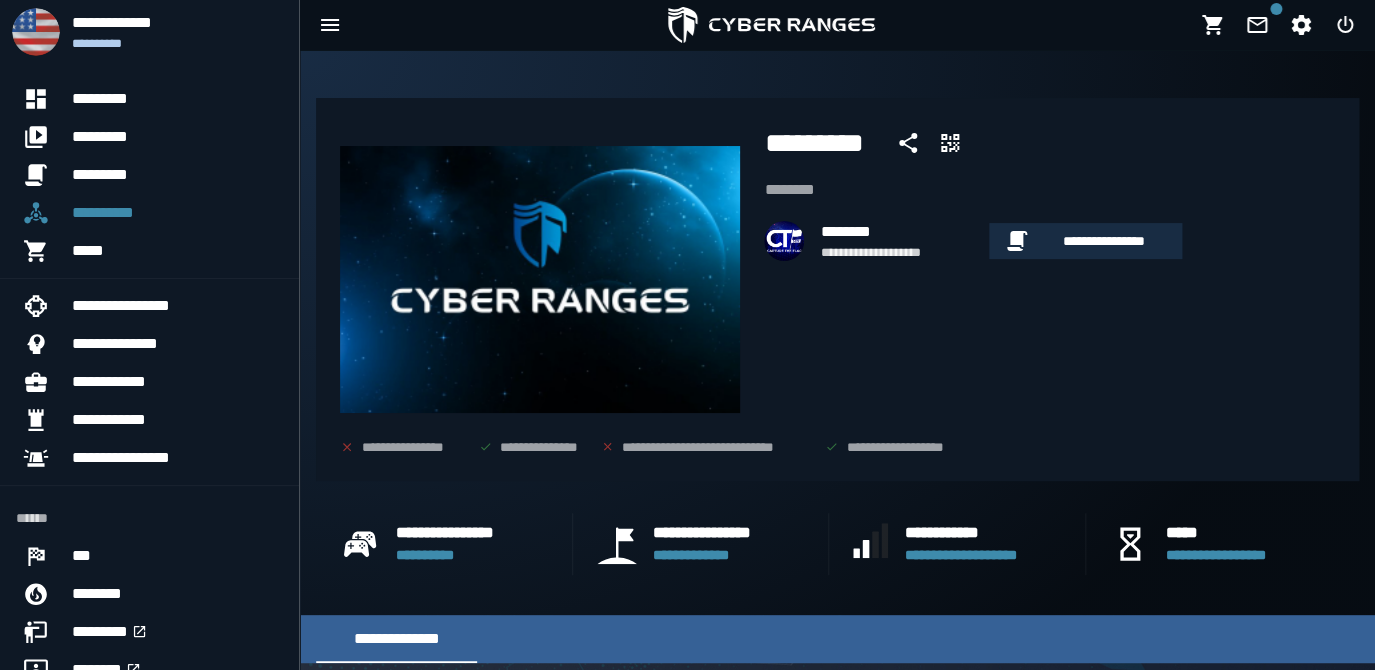 click at bounding box center (540, 279) 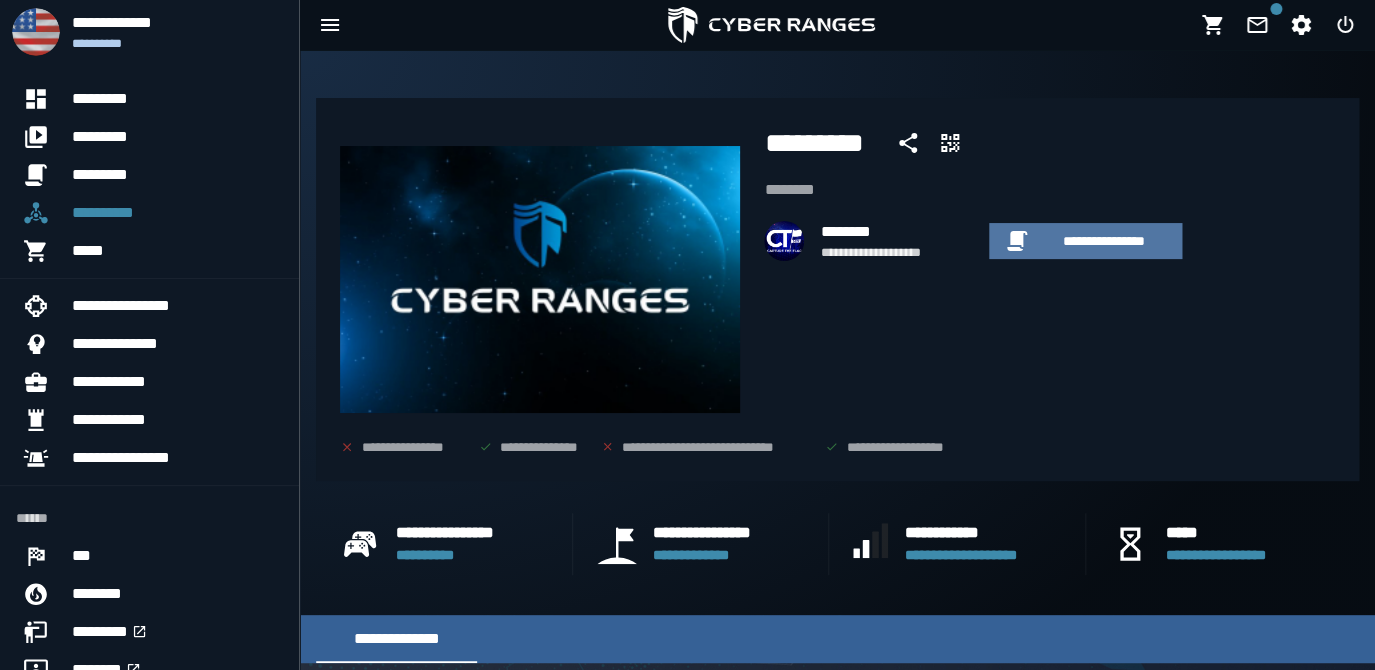 click on "**********" at bounding box center [1085, 241] 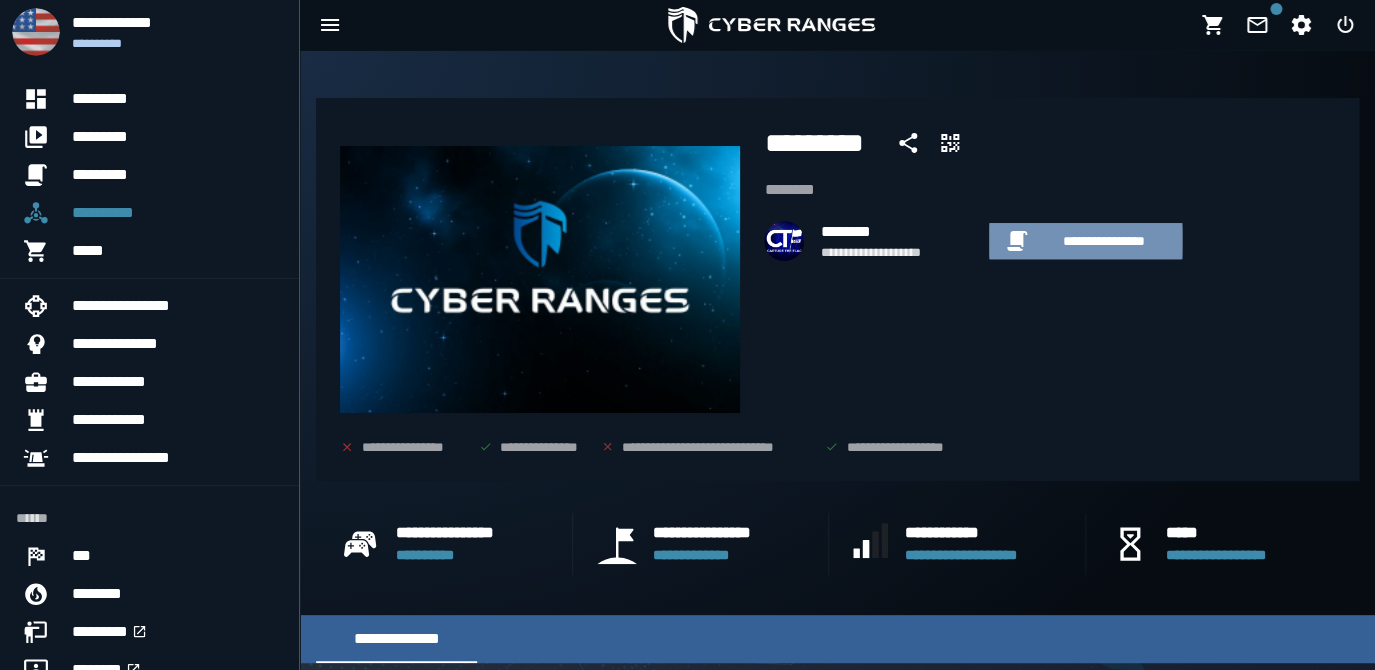 click on "**********" at bounding box center [1103, 241] 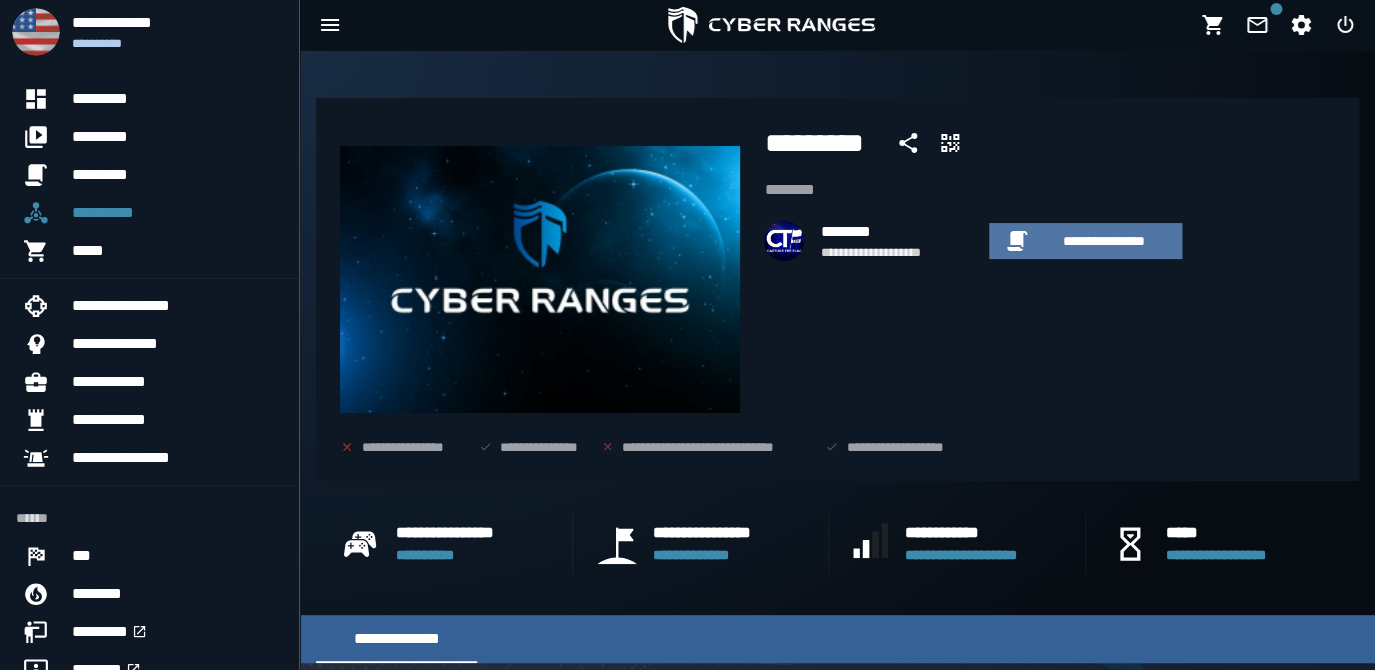 click on "**********" at bounding box center (1103, 241) 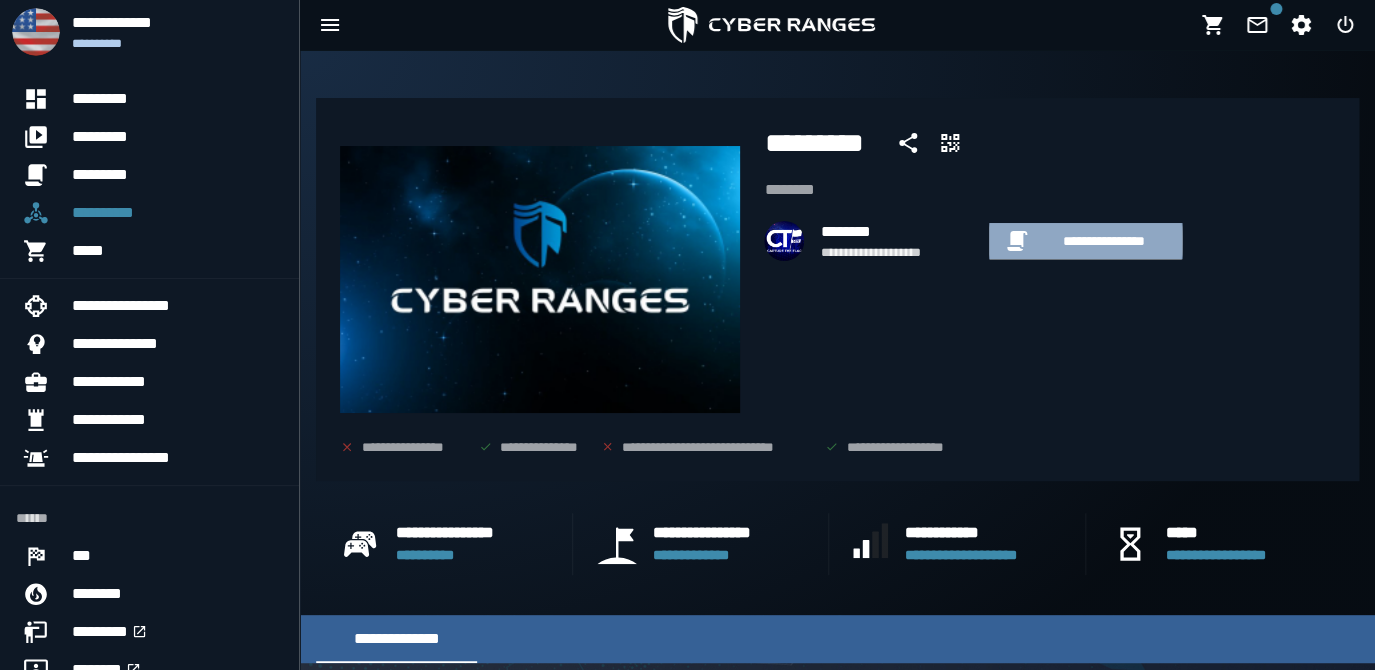 click on "**********" at bounding box center [1103, 241] 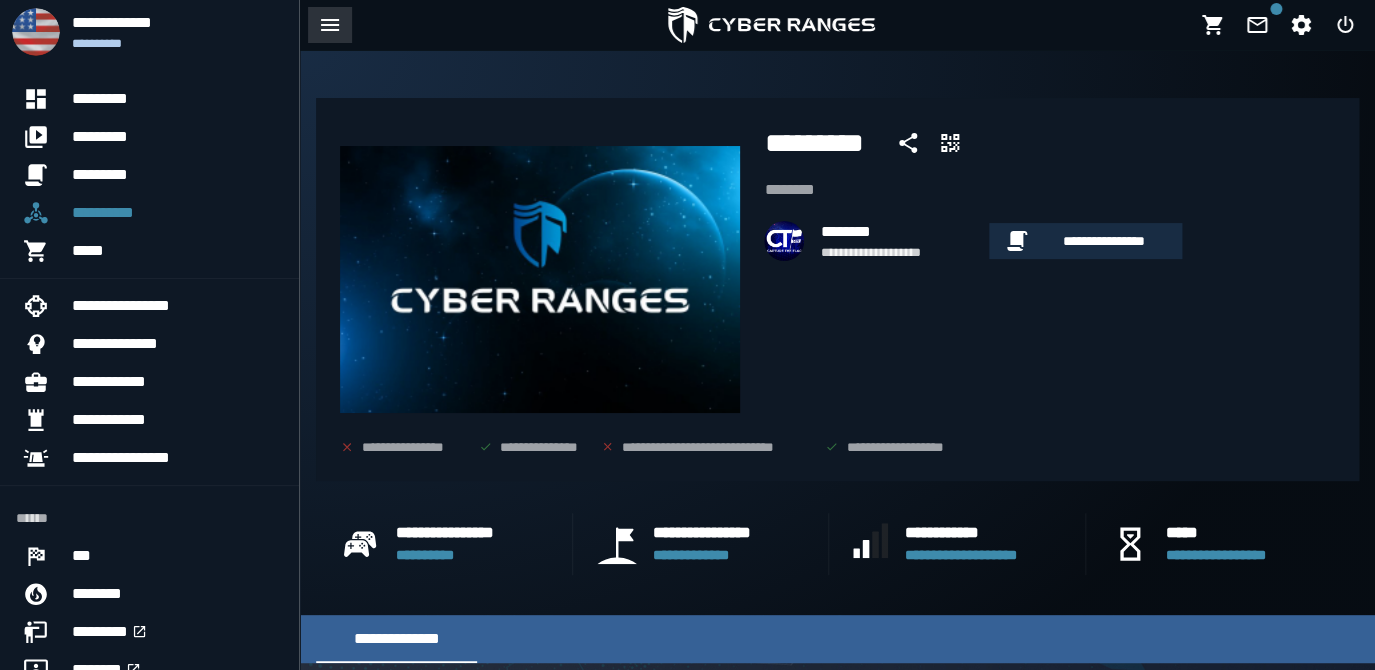 click 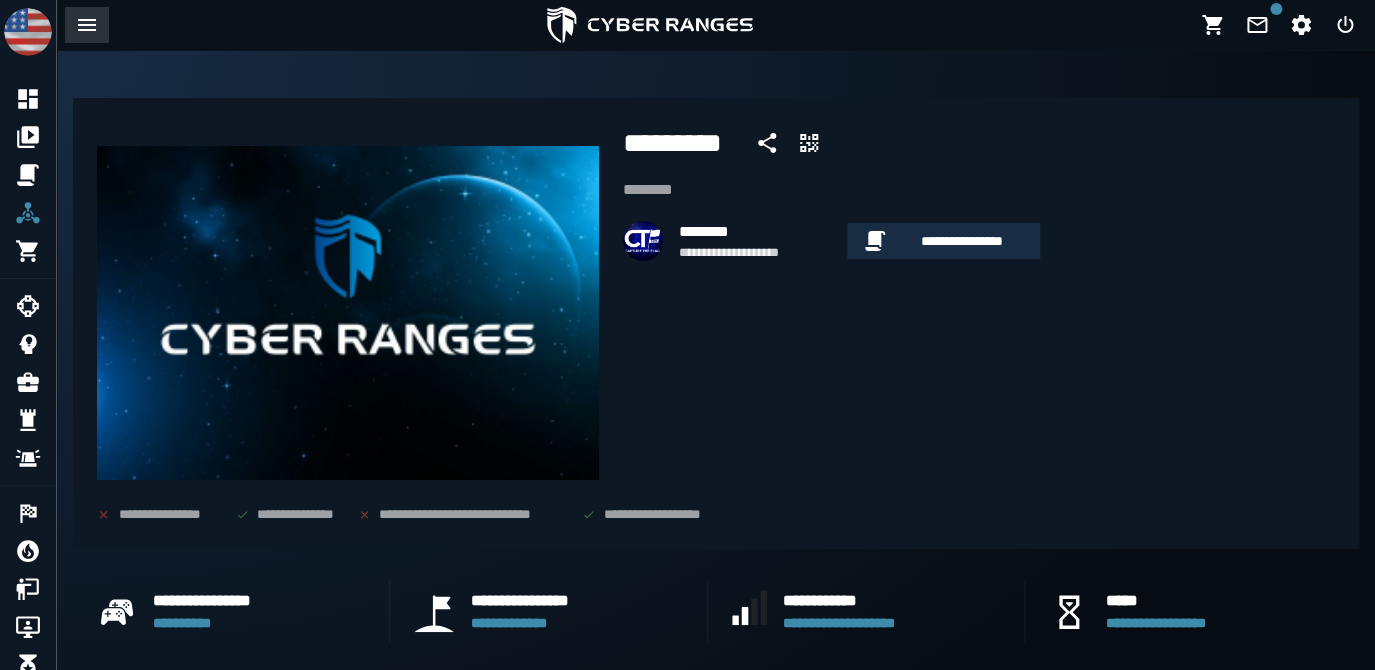 click 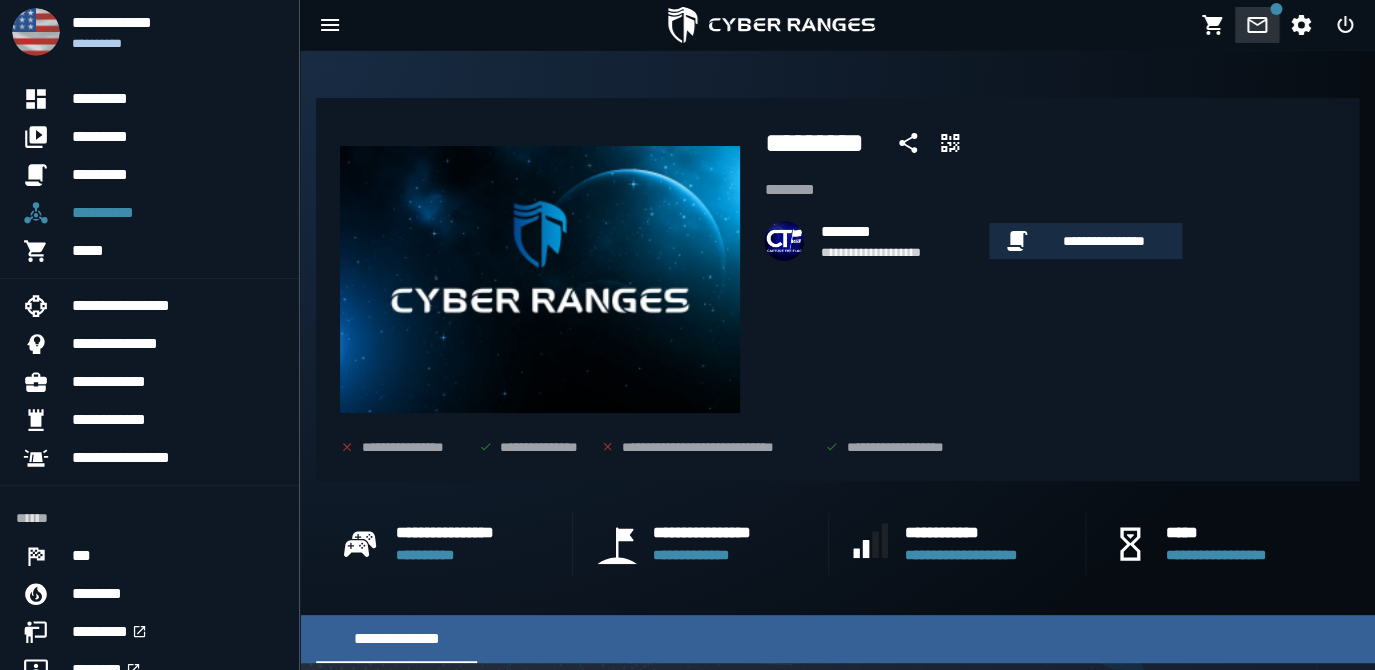 click 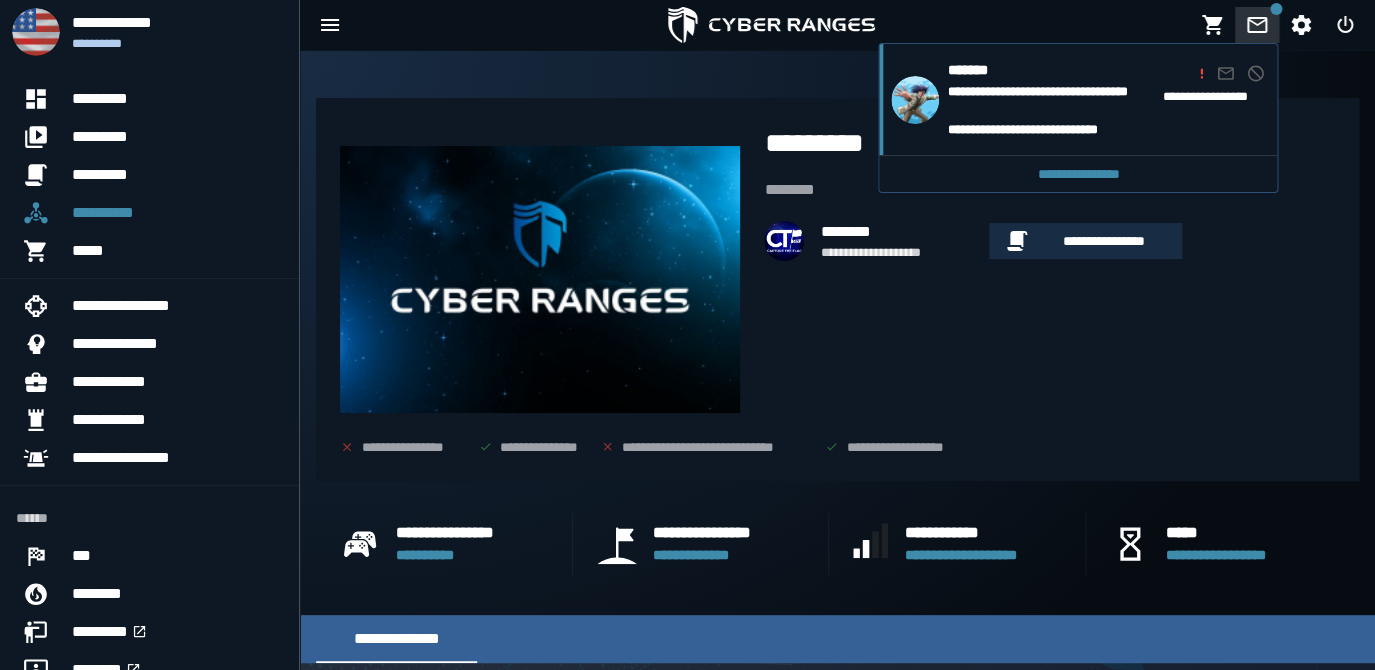 click 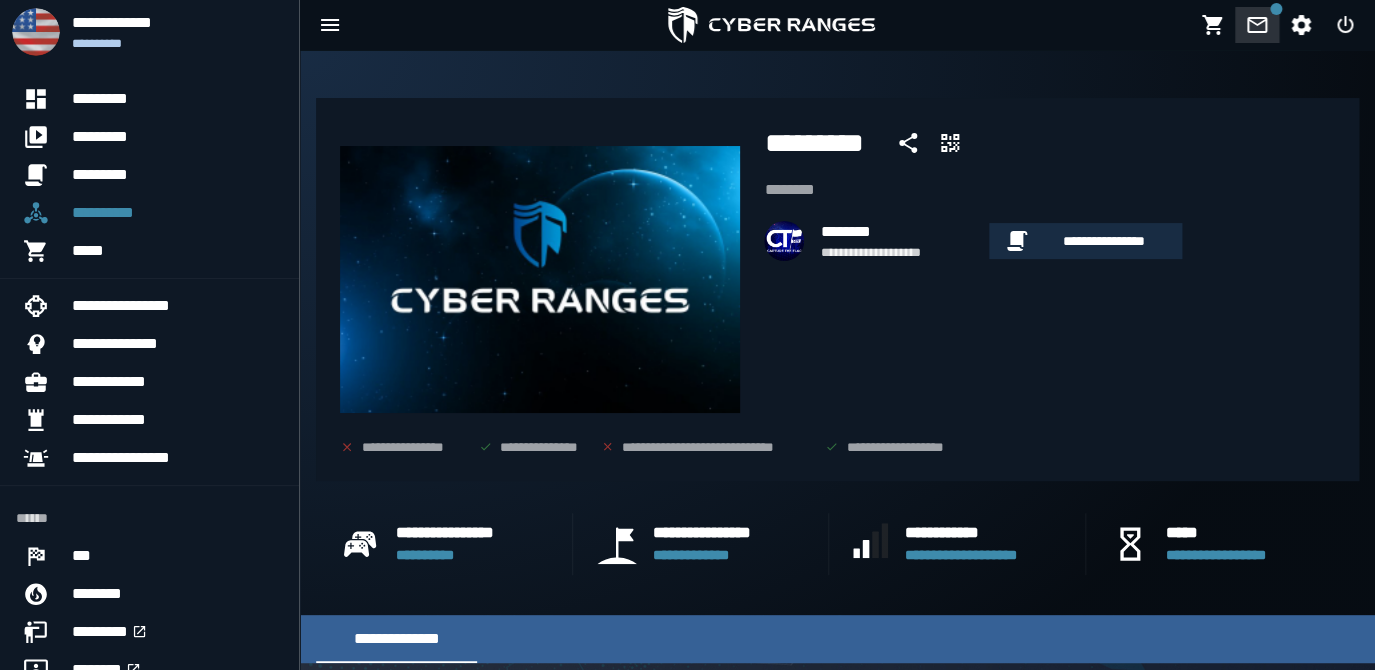 click 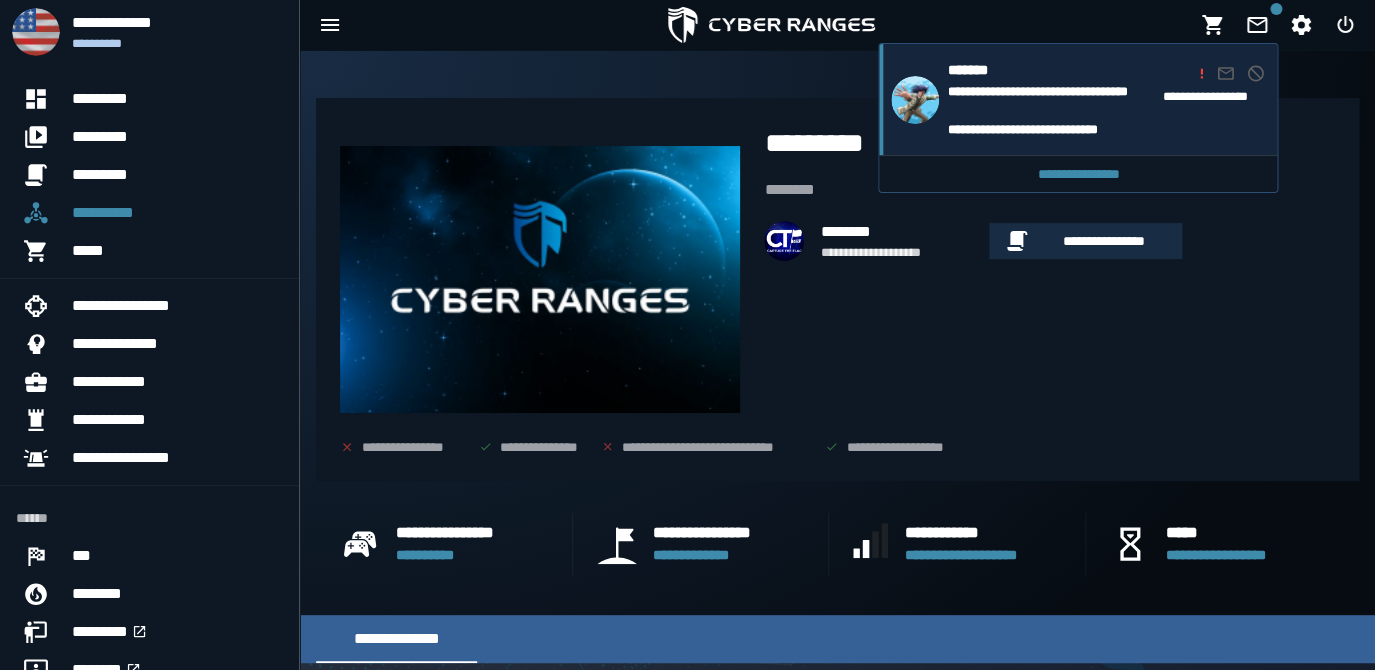 click on "**********" at bounding box center [1050, 101] 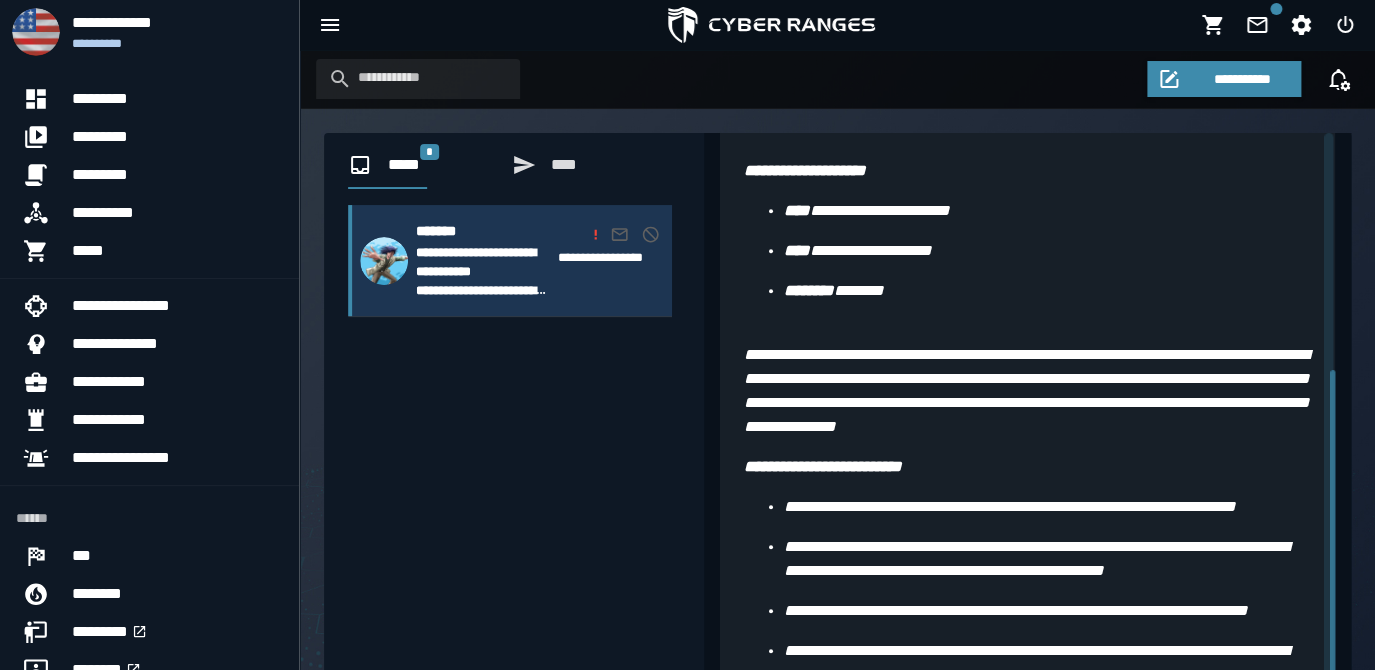 scroll, scrollTop: 0, scrollLeft: 0, axis: both 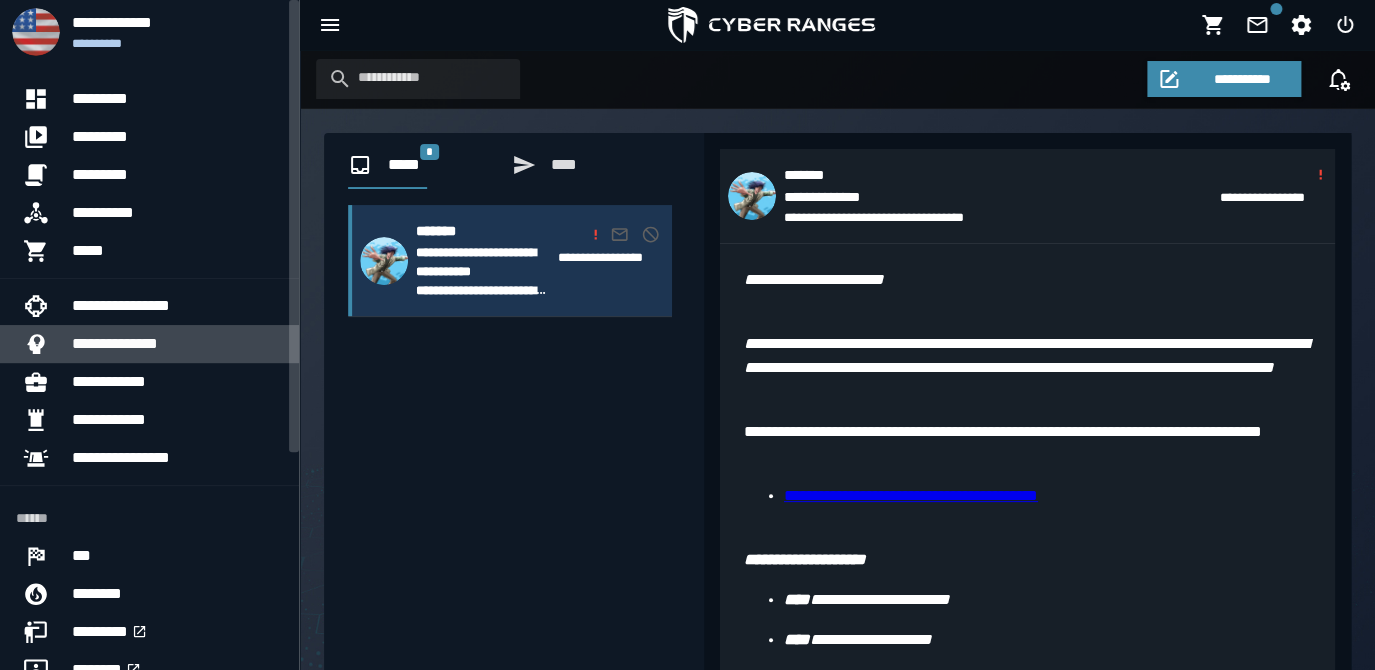 click on "**********" at bounding box center (177, 344) 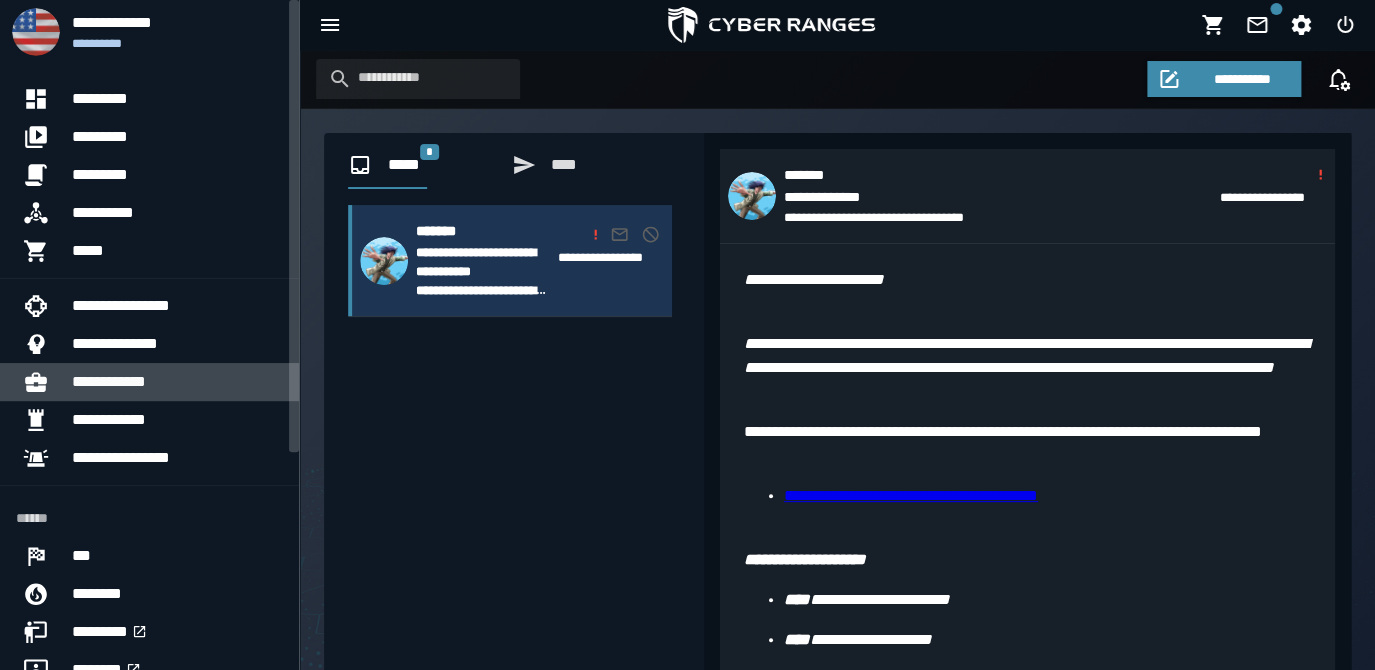 click on "**********" at bounding box center [177, 382] 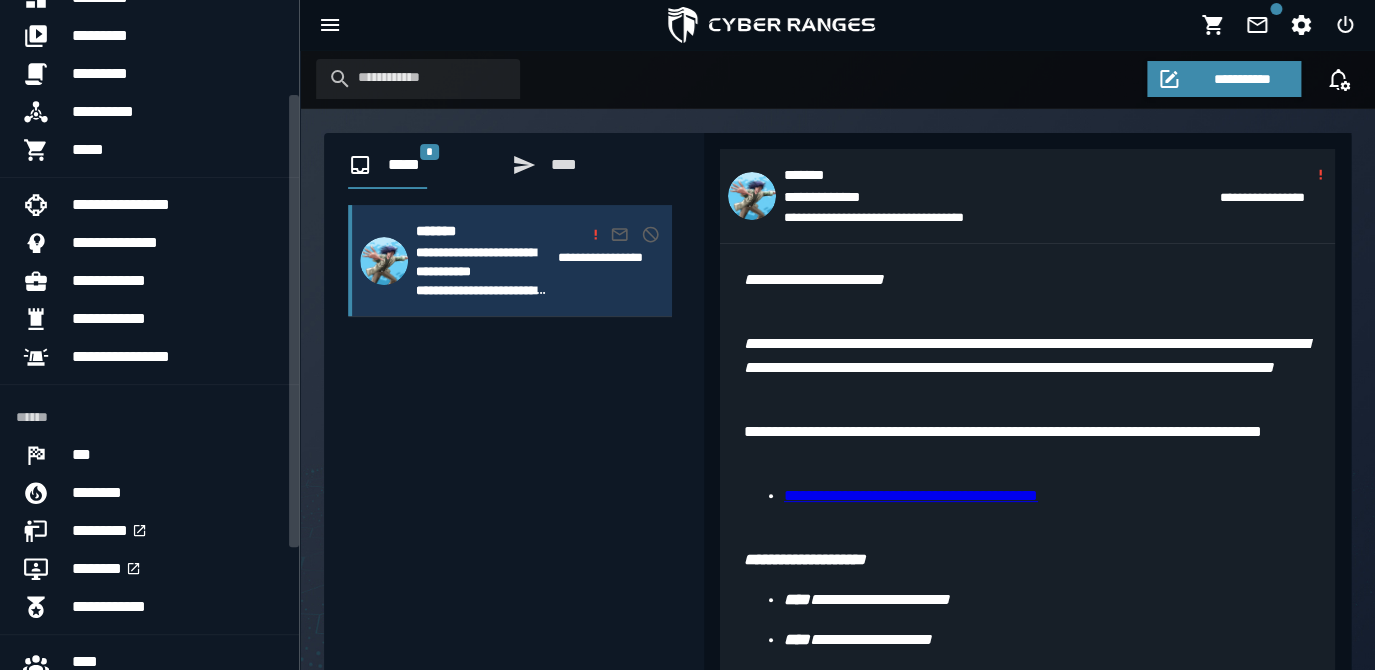 scroll, scrollTop: 324, scrollLeft: 0, axis: vertical 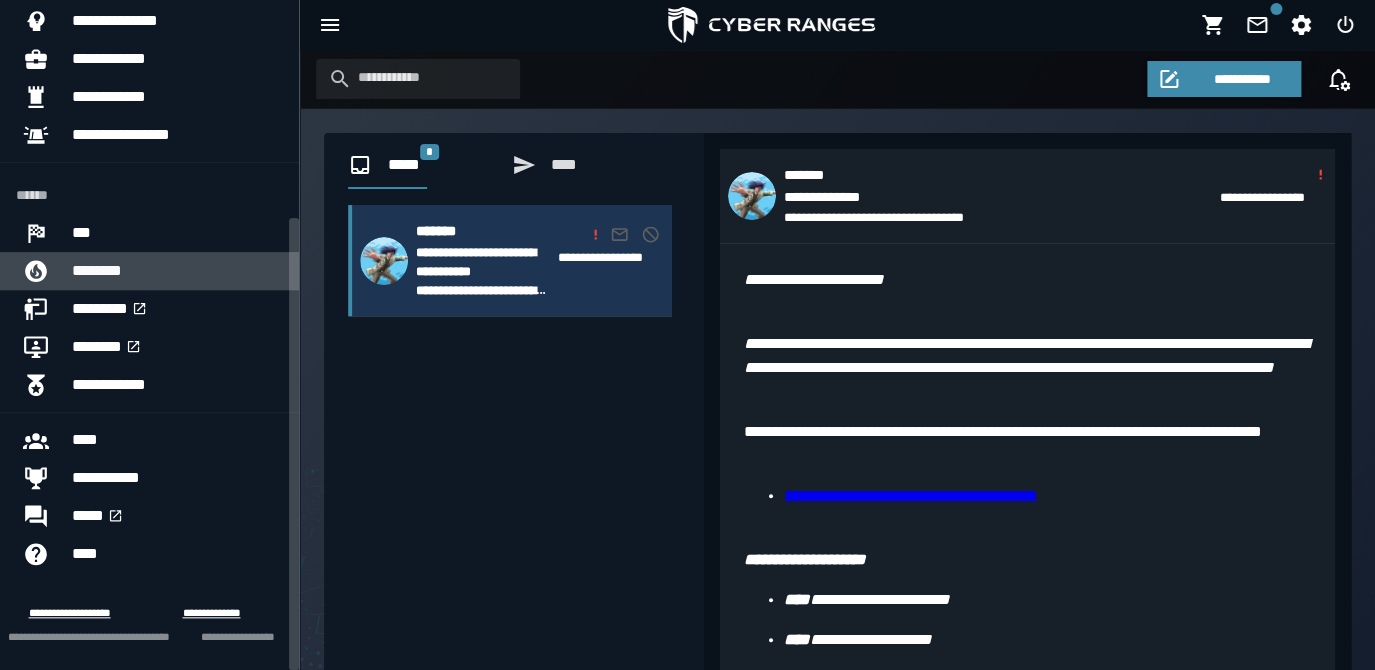 click on "********" at bounding box center (177, 271) 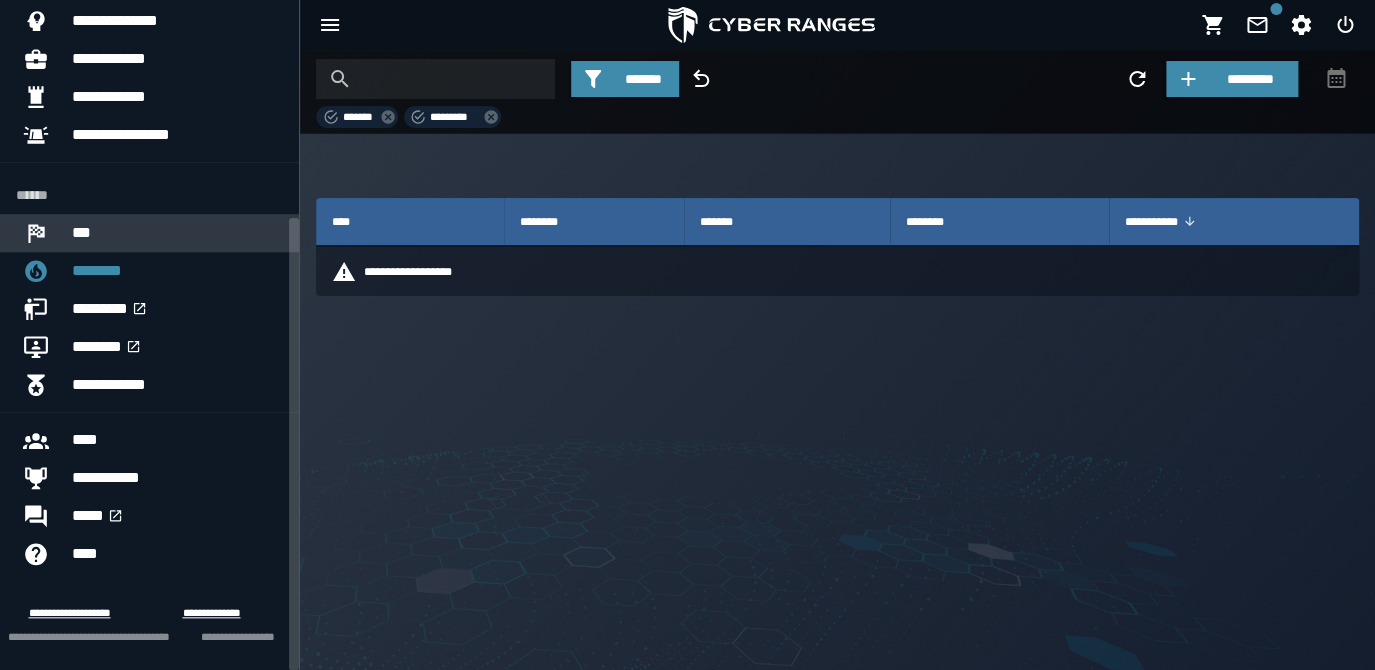 scroll, scrollTop: 0, scrollLeft: 0, axis: both 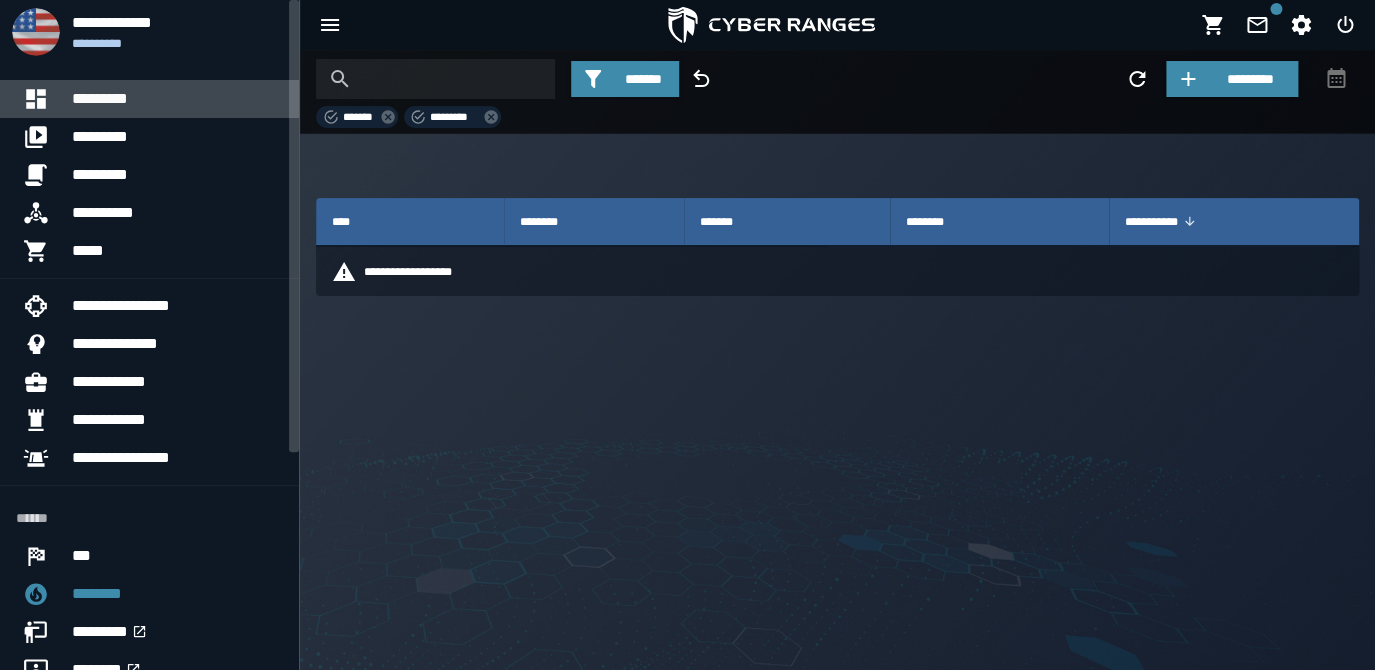 click on "*********" at bounding box center [177, 99] 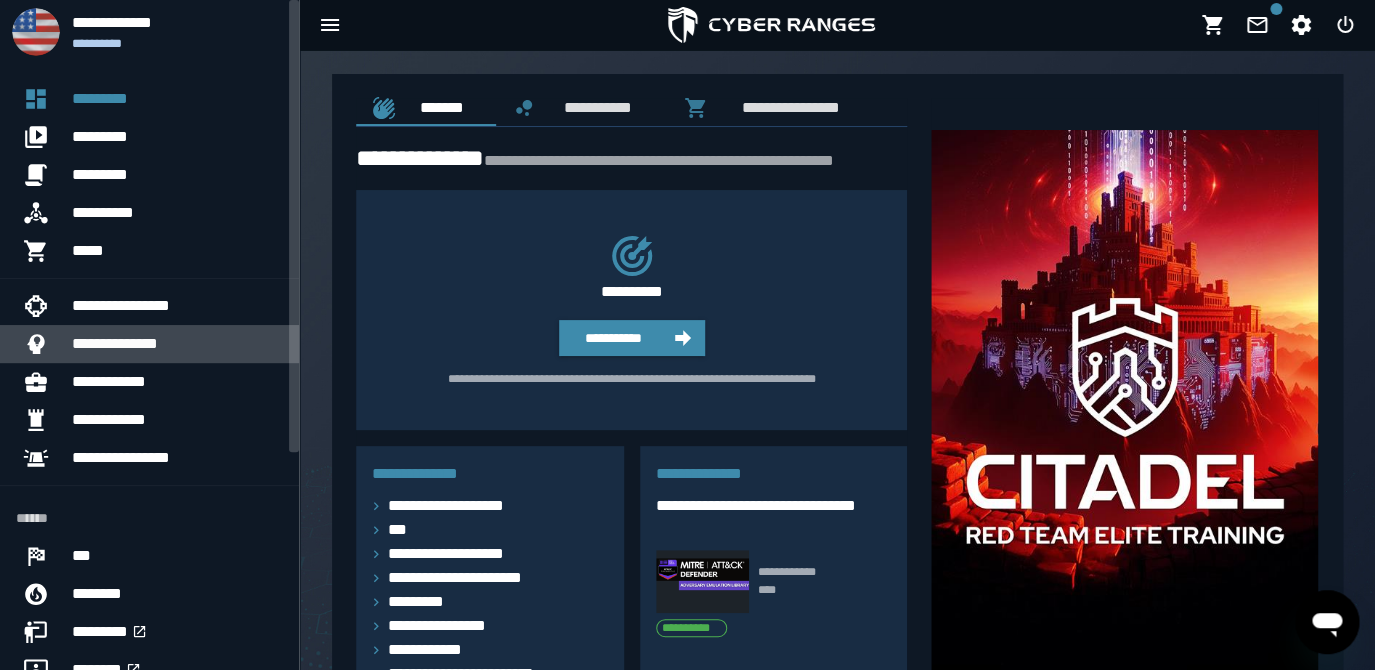 click on "**********" at bounding box center [177, 344] 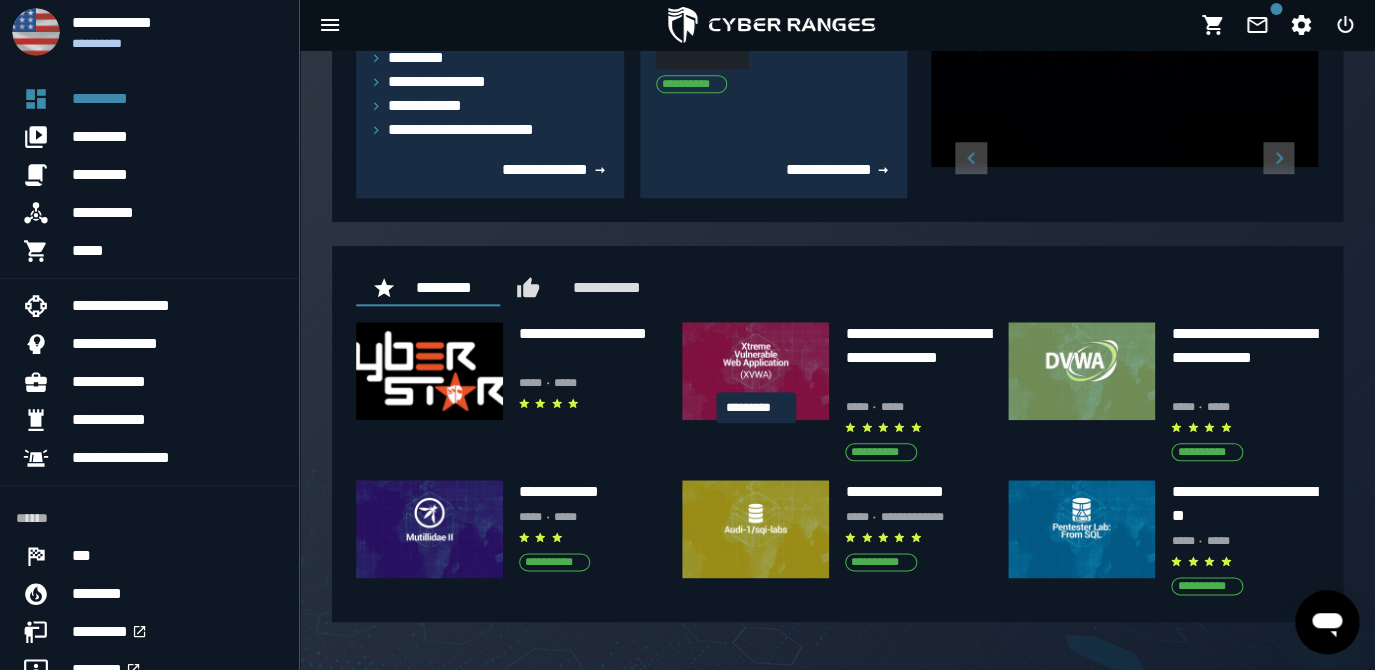 scroll, scrollTop: 0, scrollLeft: 0, axis: both 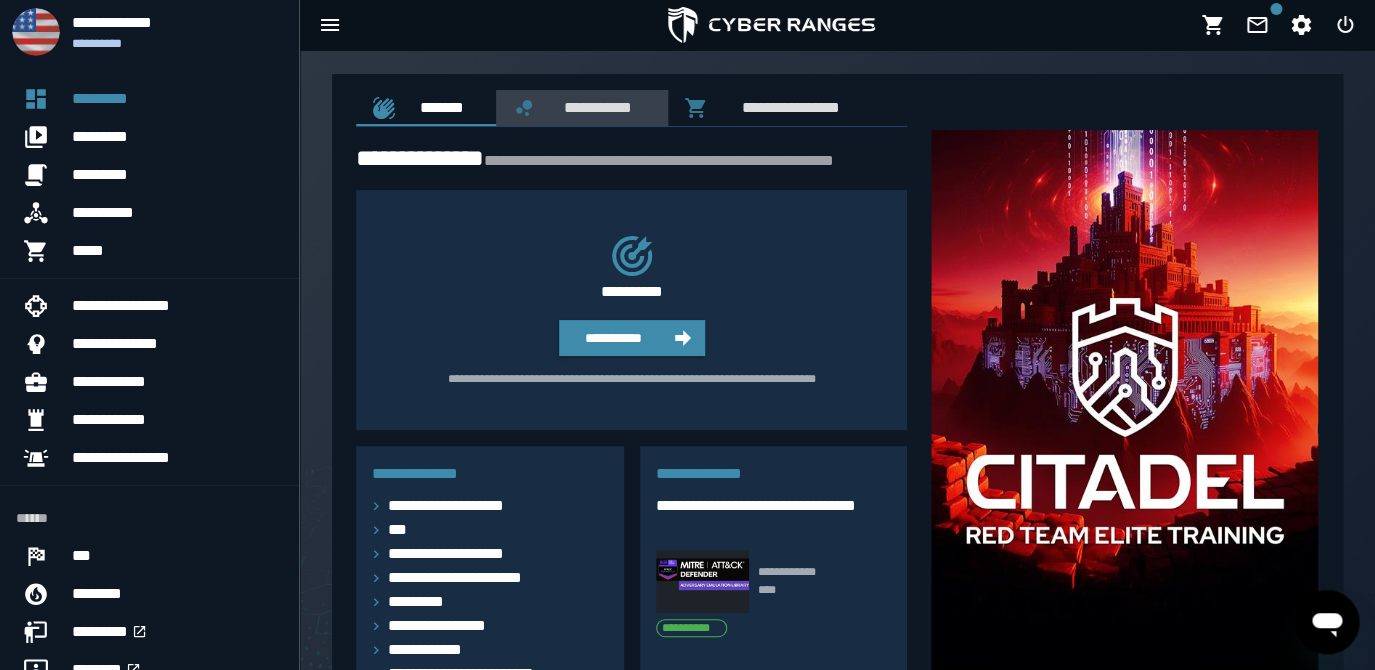 click on "**********" at bounding box center [594, 107] 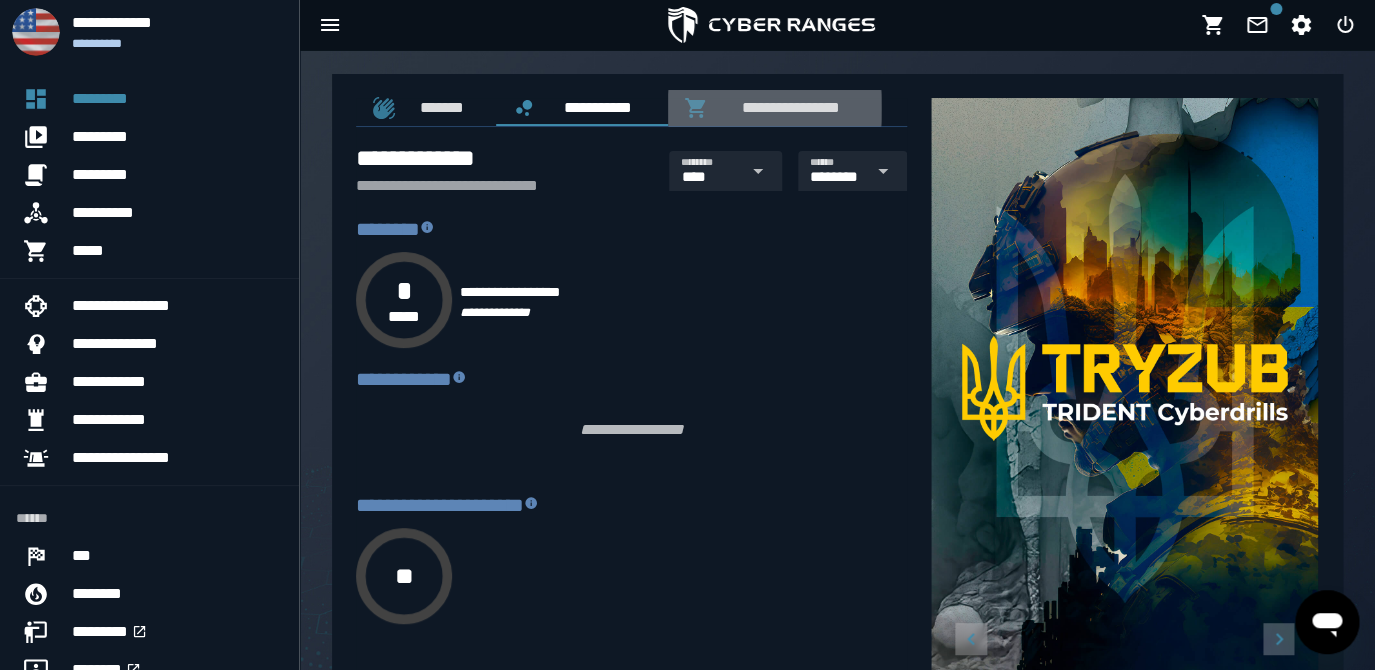 click on "**********" at bounding box center (786, 107) 